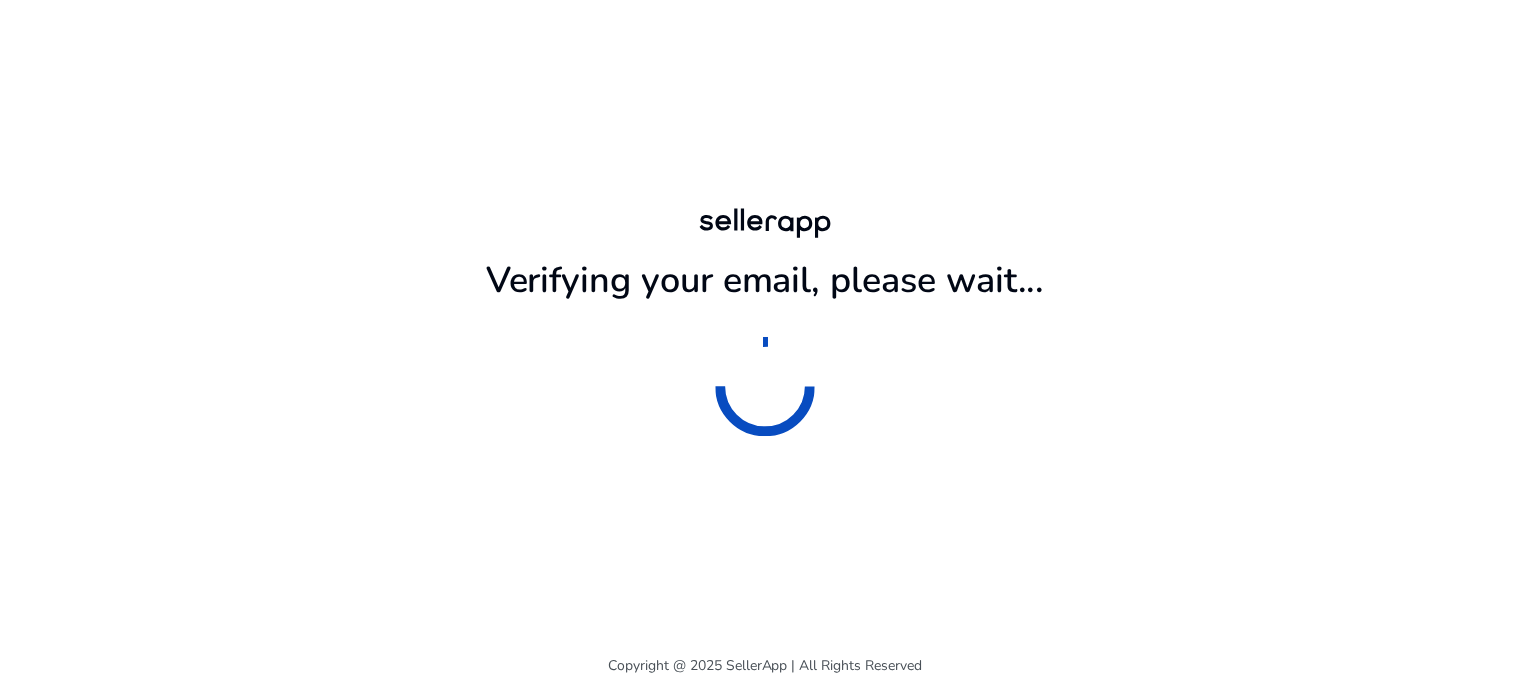 scroll, scrollTop: 0, scrollLeft: 0, axis: both 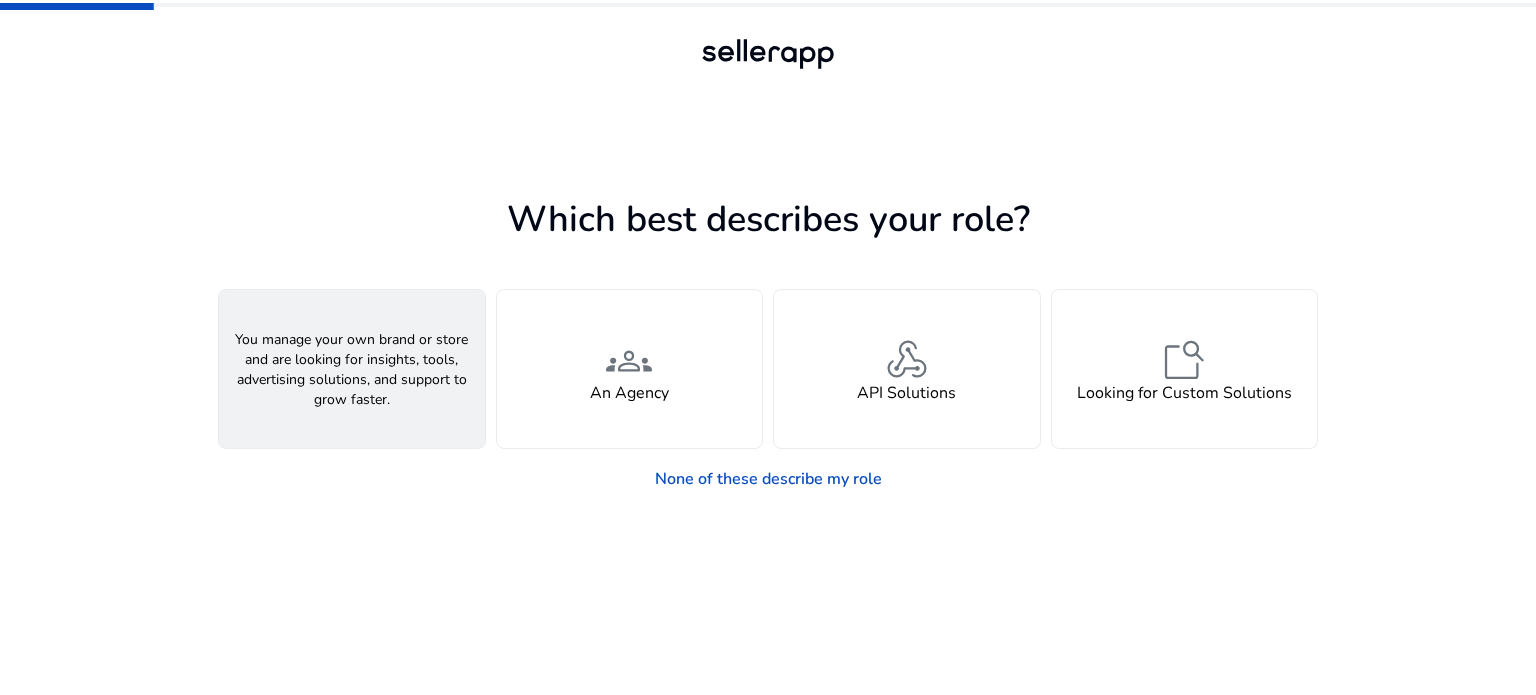 click on "person" 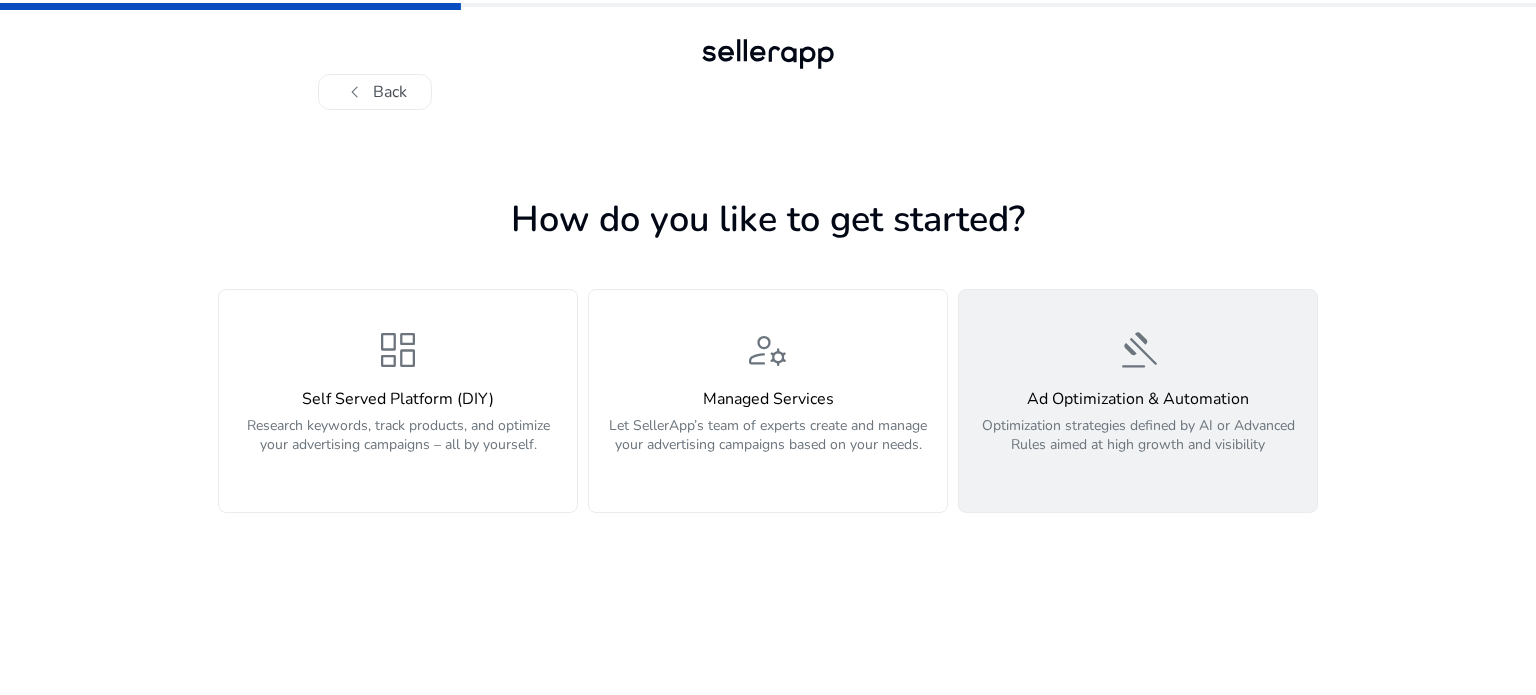 click on "gavel  Ad Optimization & Automation  Optimization strategies defined by AI or Advanced Rules aimed at high growth and visibility" 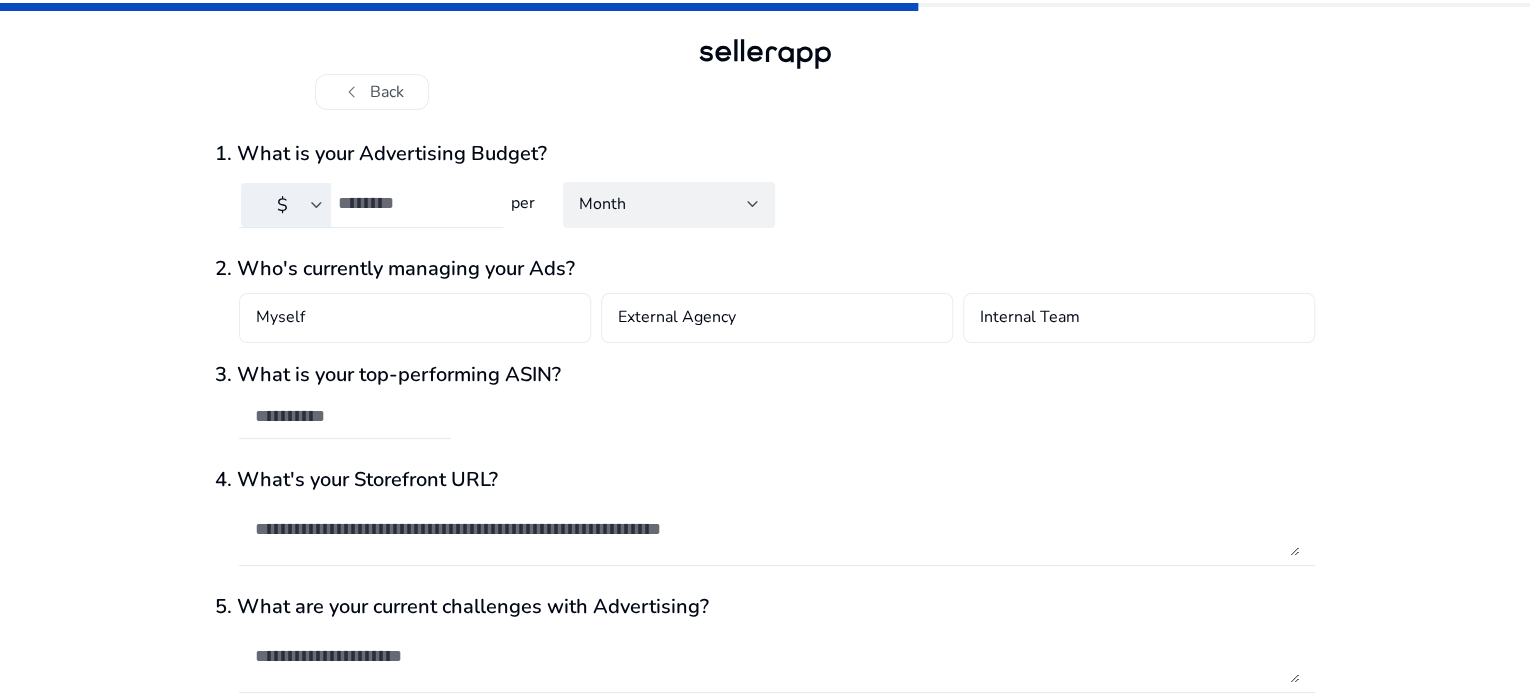 click at bounding box center [412, 203] 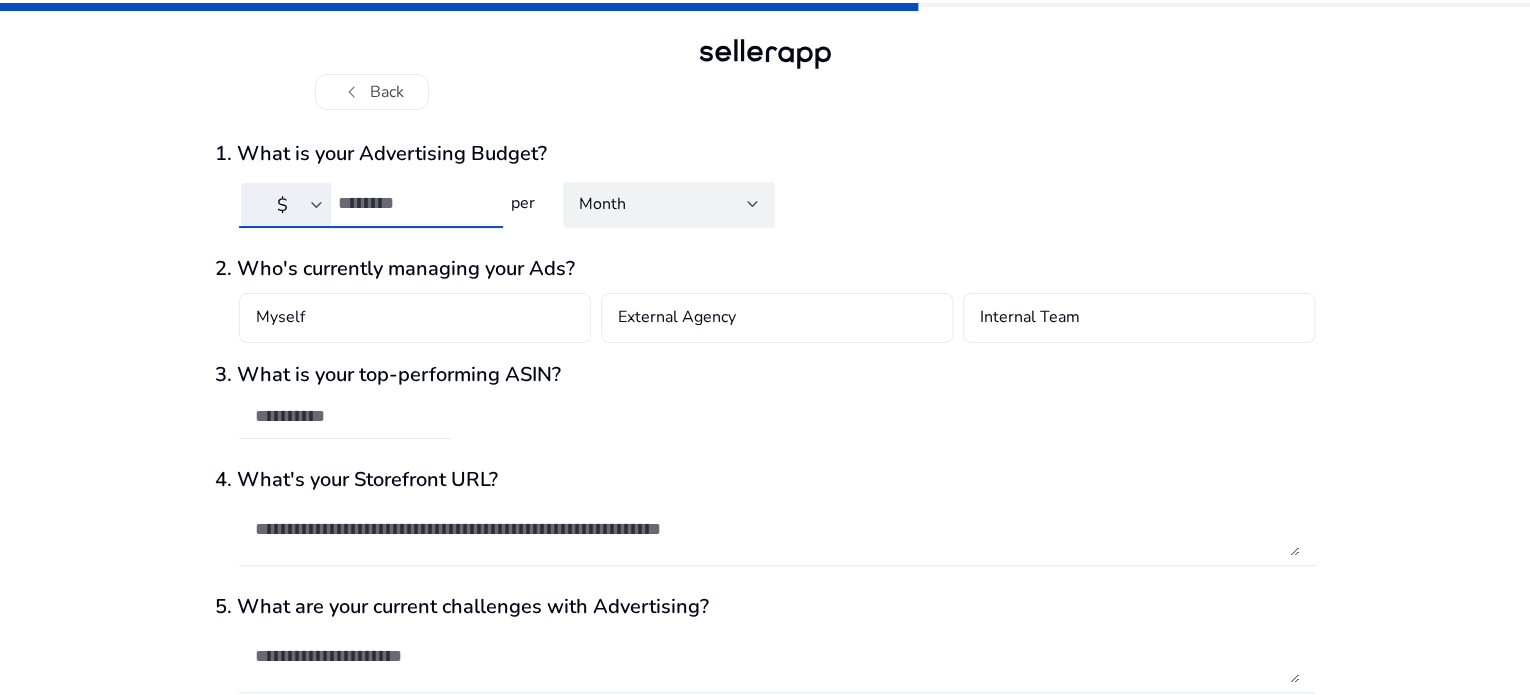 type on "***" 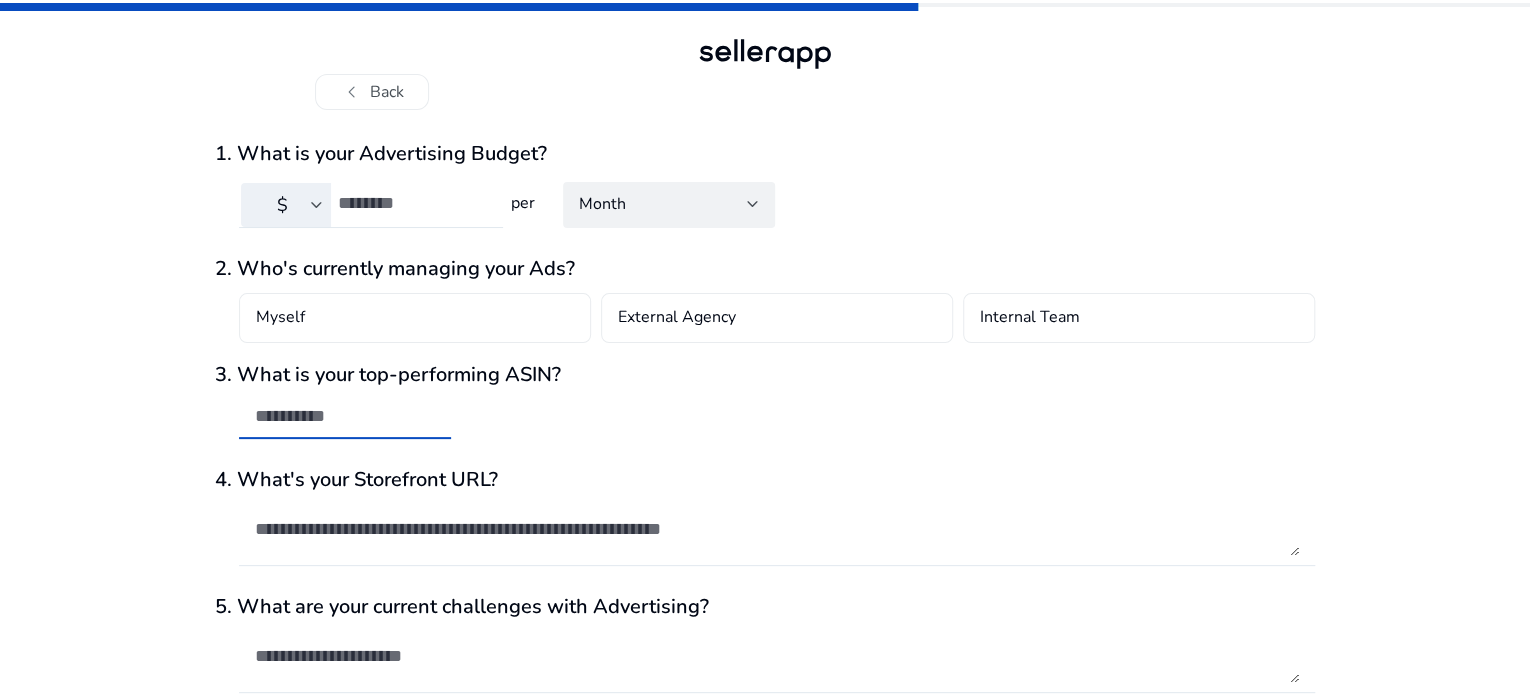 click at bounding box center [345, 416] 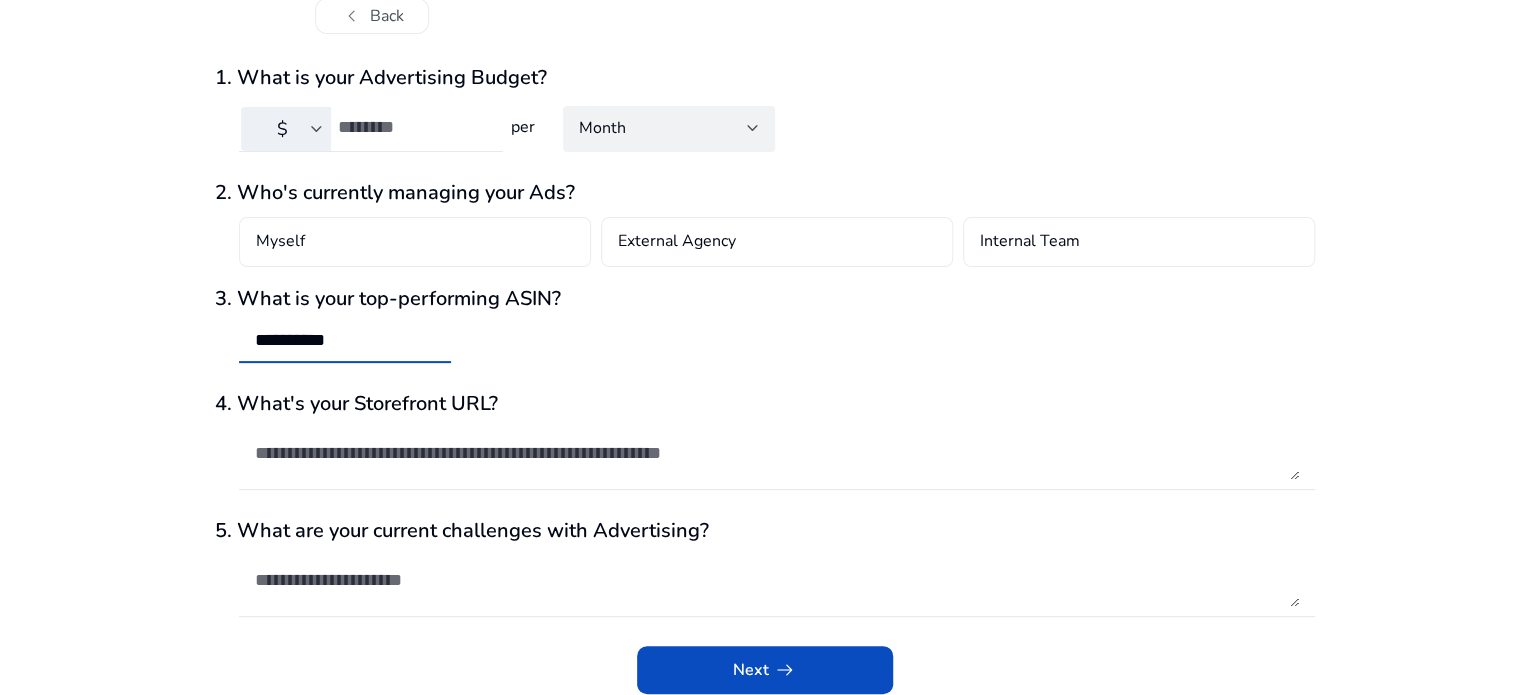 scroll, scrollTop: 87, scrollLeft: 0, axis: vertical 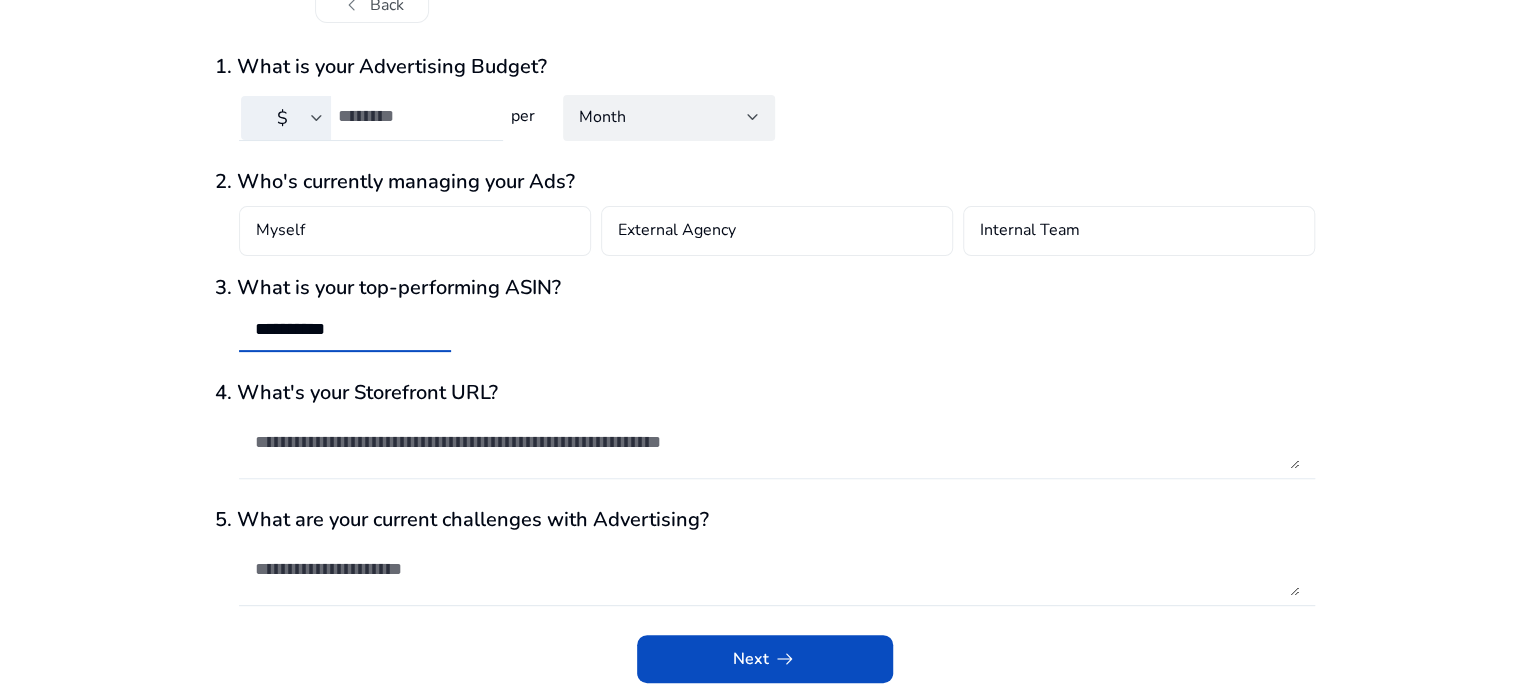 type on "**********" 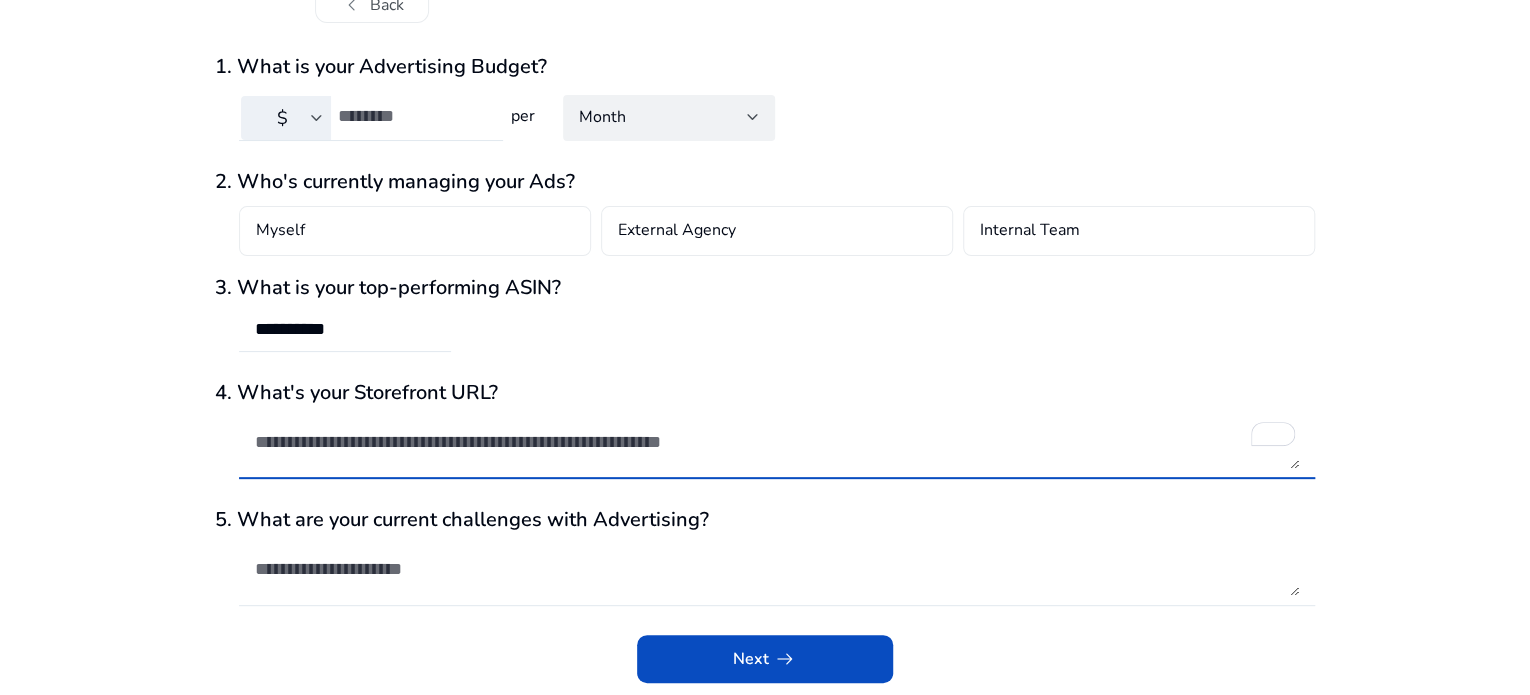 click at bounding box center [777, 442] 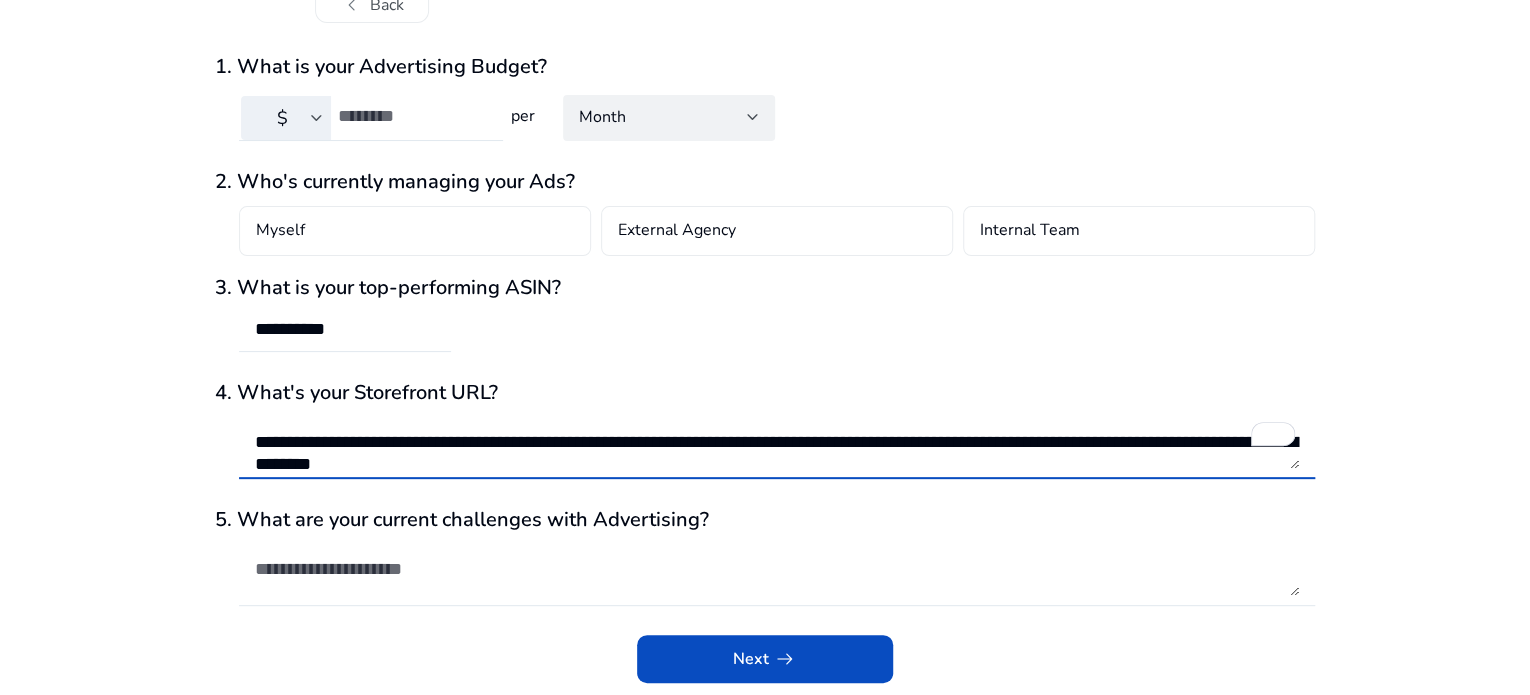 scroll, scrollTop: 7, scrollLeft: 0, axis: vertical 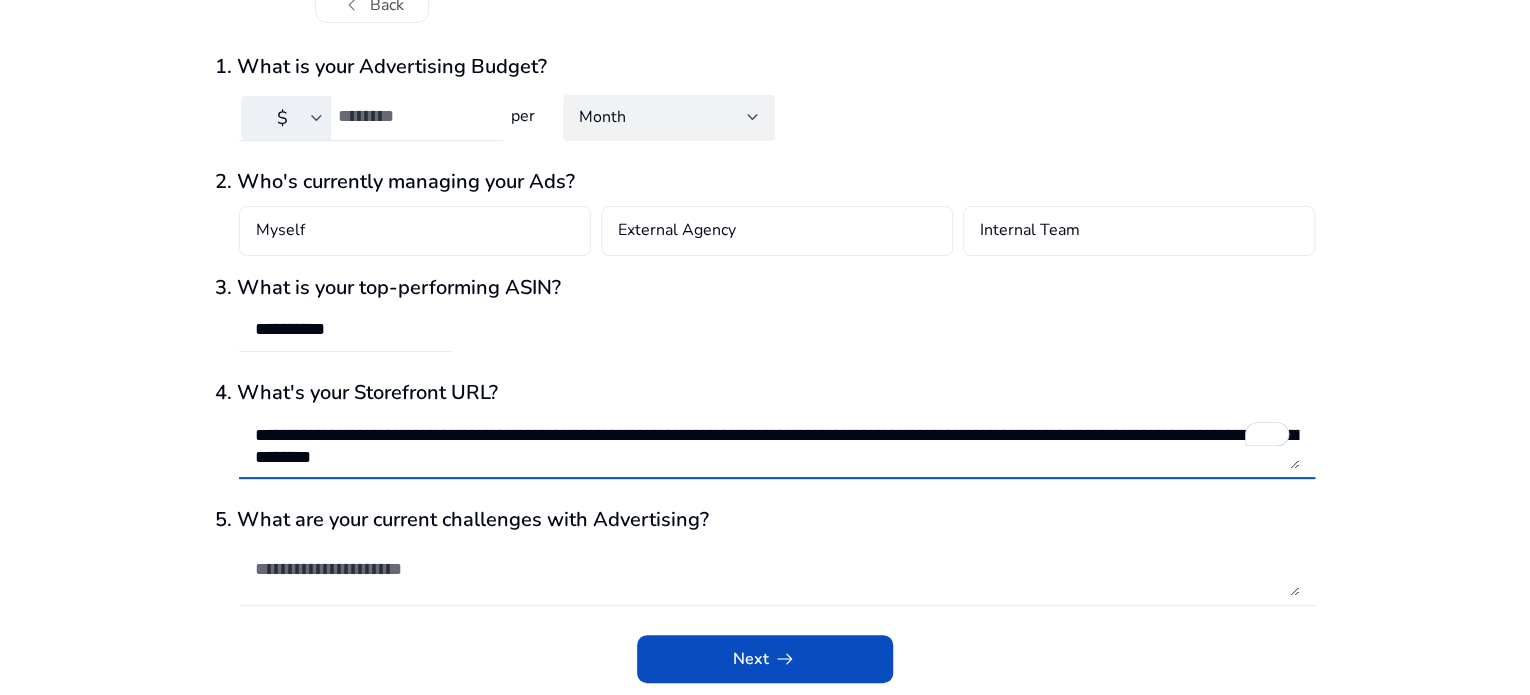 type on "**********" 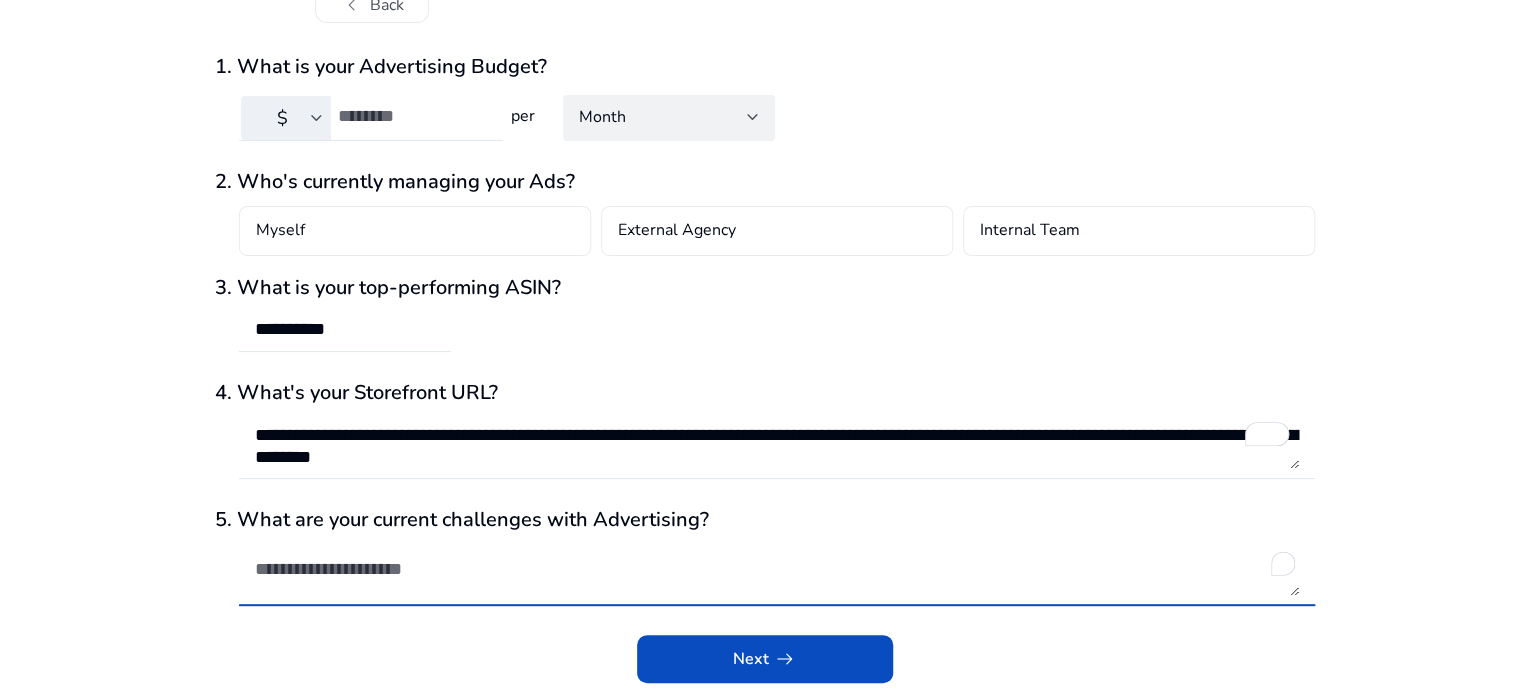 click at bounding box center [777, 569] 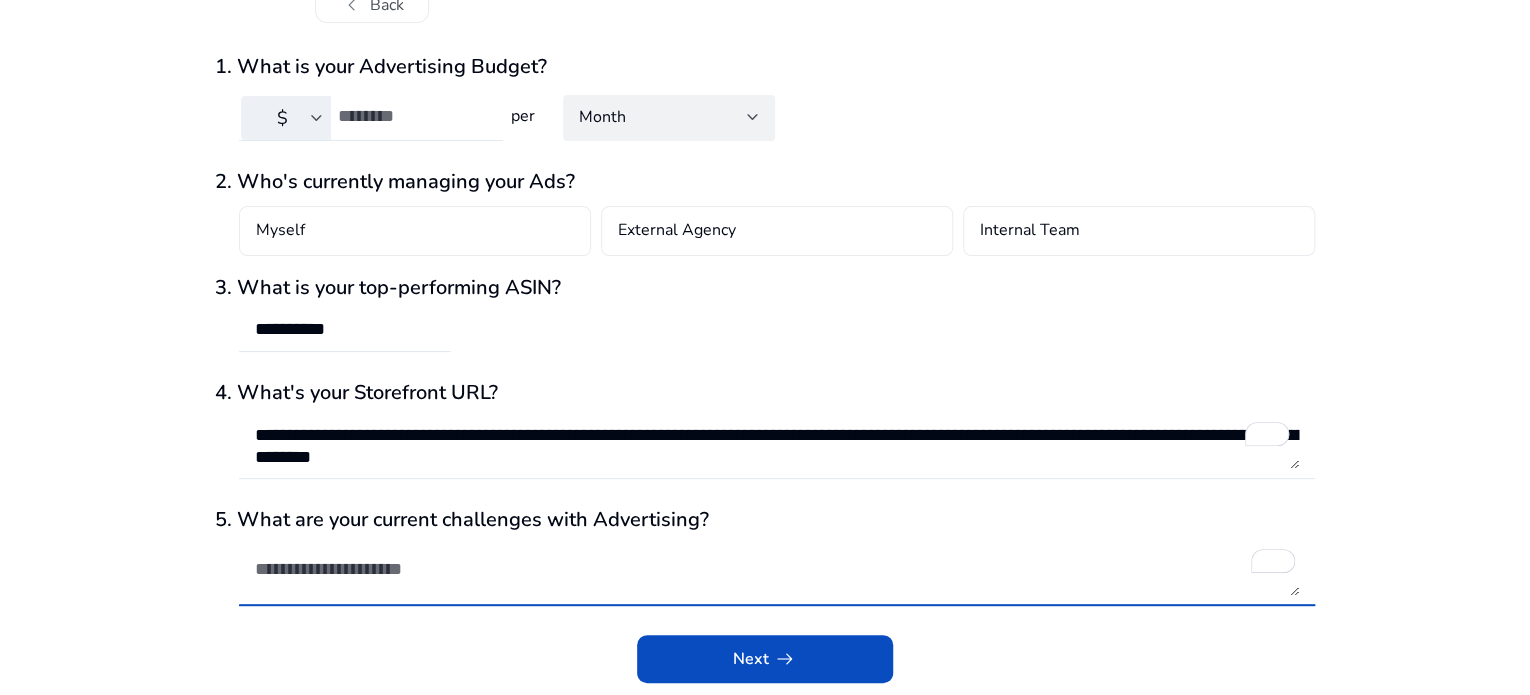 scroll, scrollTop: 7, scrollLeft: 0, axis: vertical 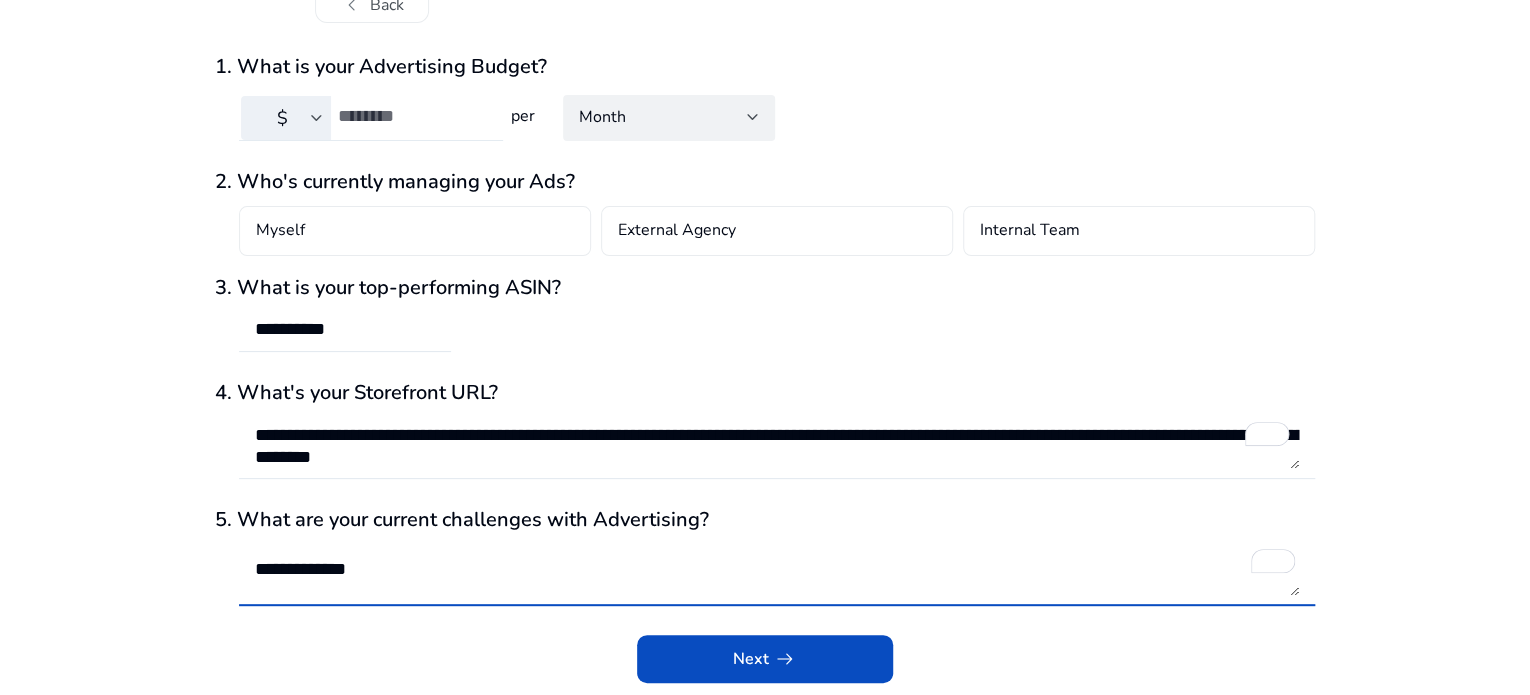 type on "**********" 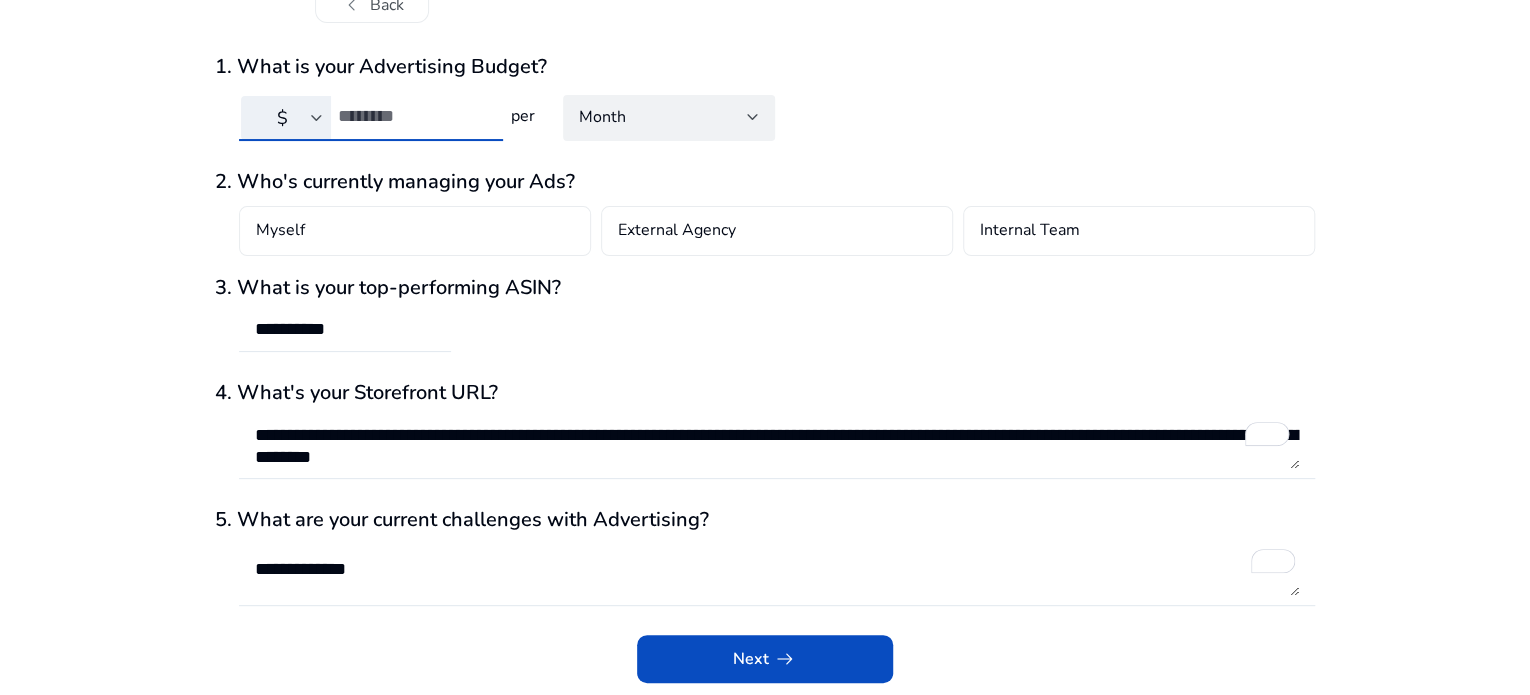 click on "***" at bounding box center (412, 116) 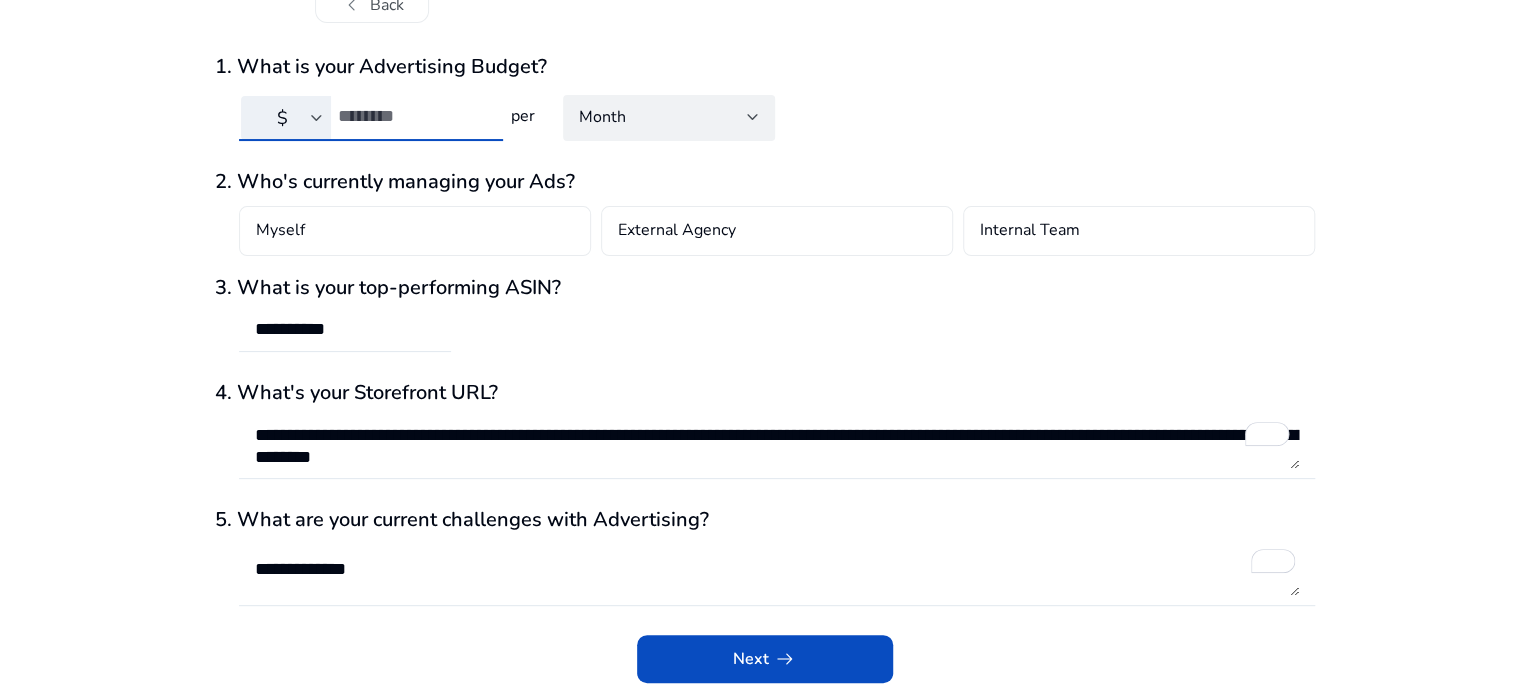 type on "*" 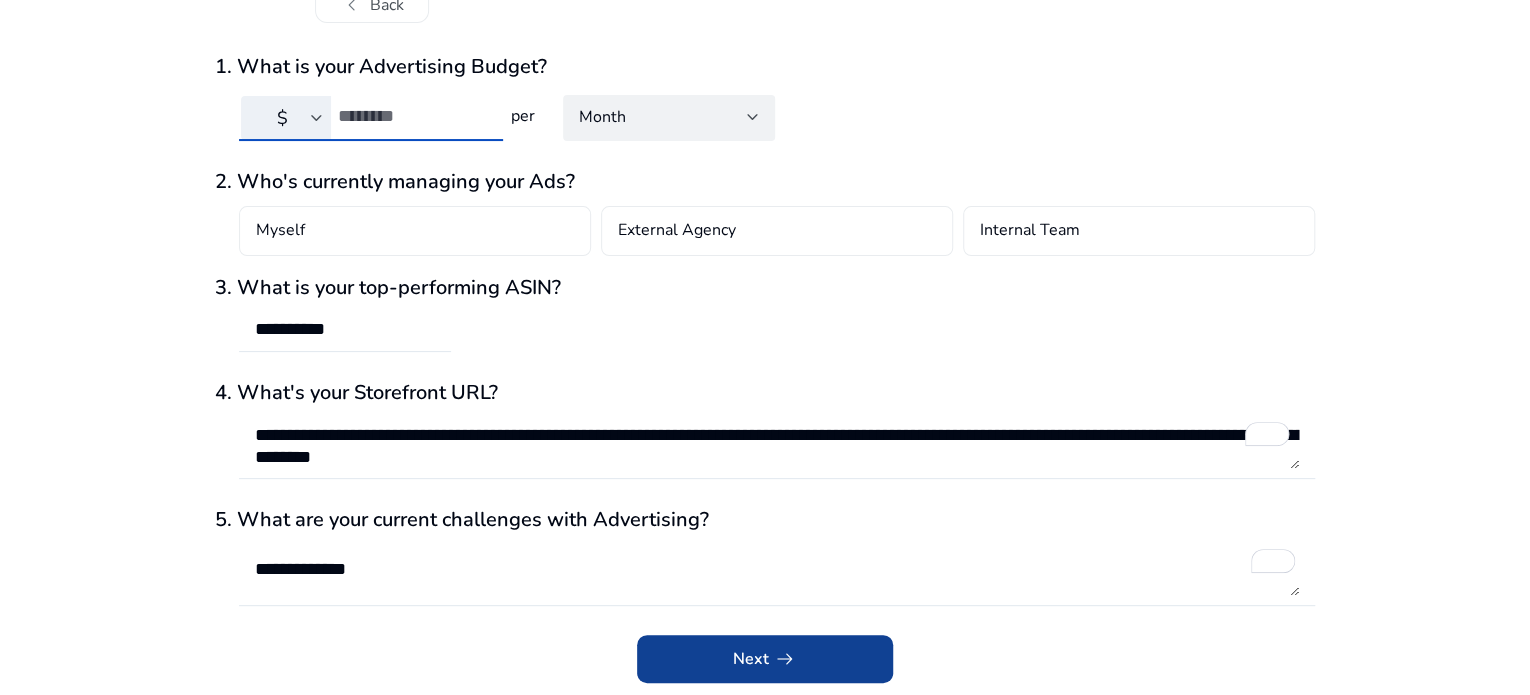 type on "***" 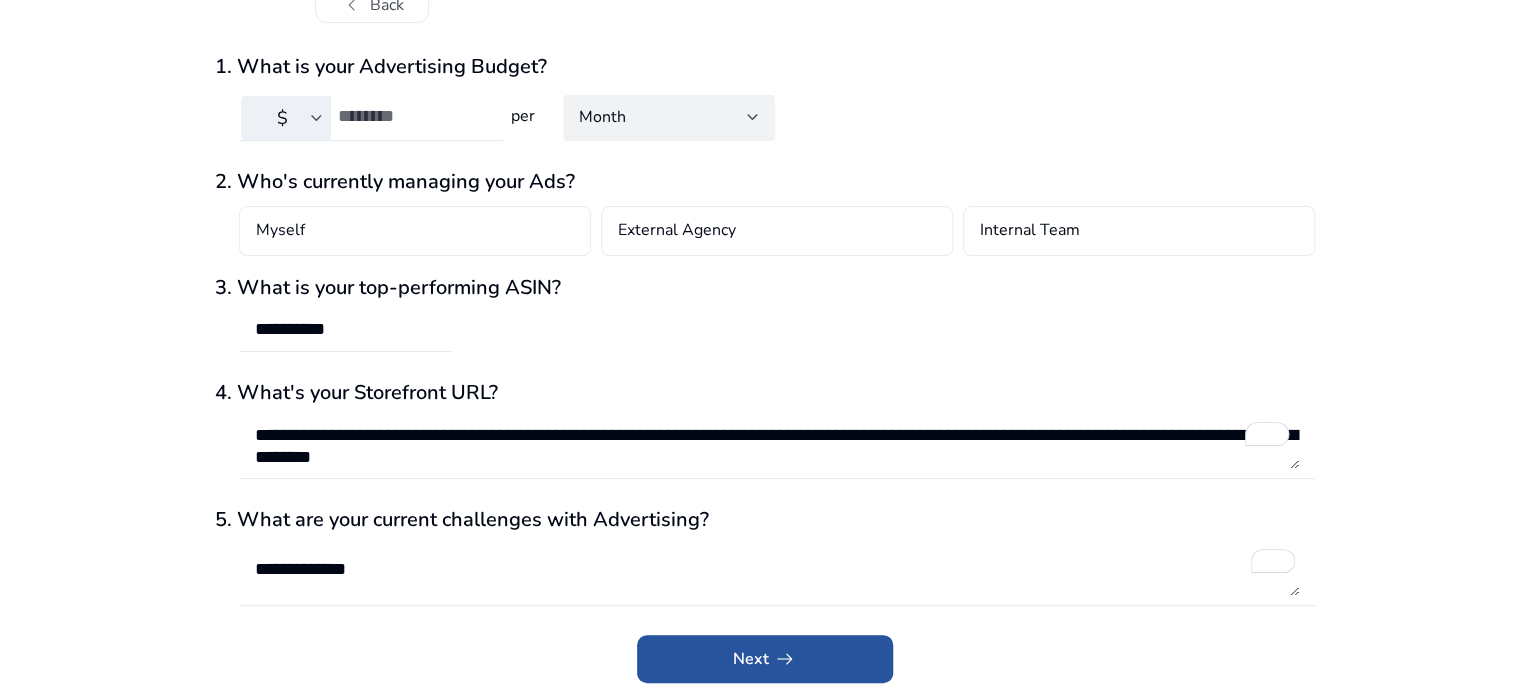 click on "Next   arrow_right_alt" 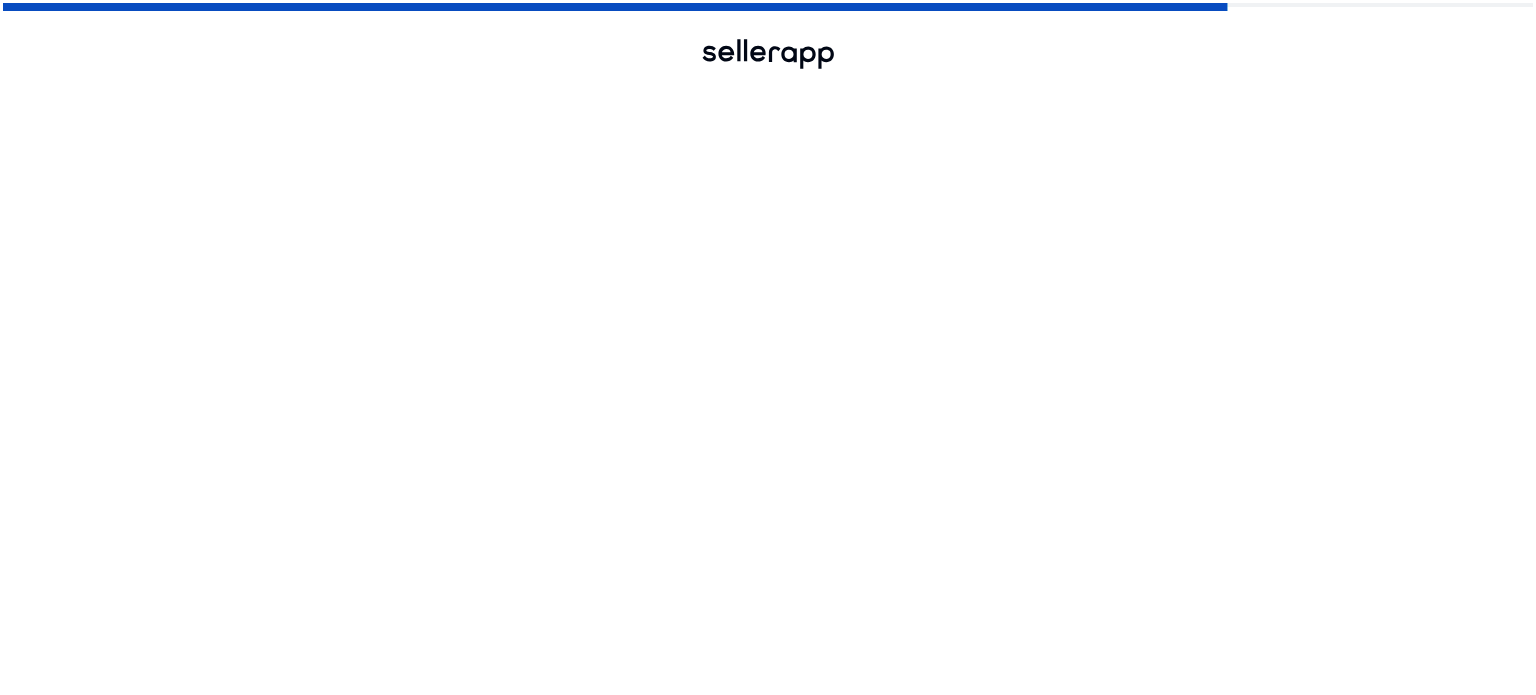 scroll, scrollTop: 0, scrollLeft: 0, axis: both 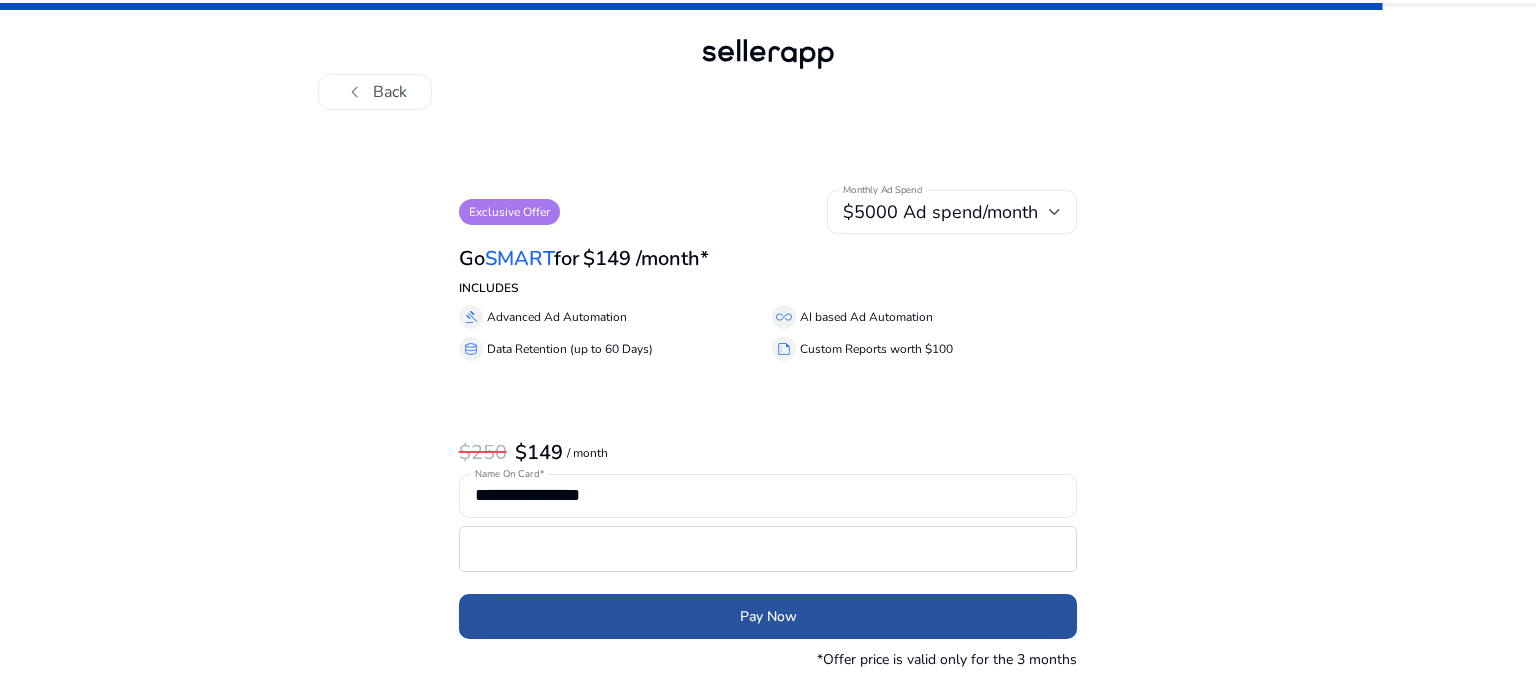 click on "Pay Now" 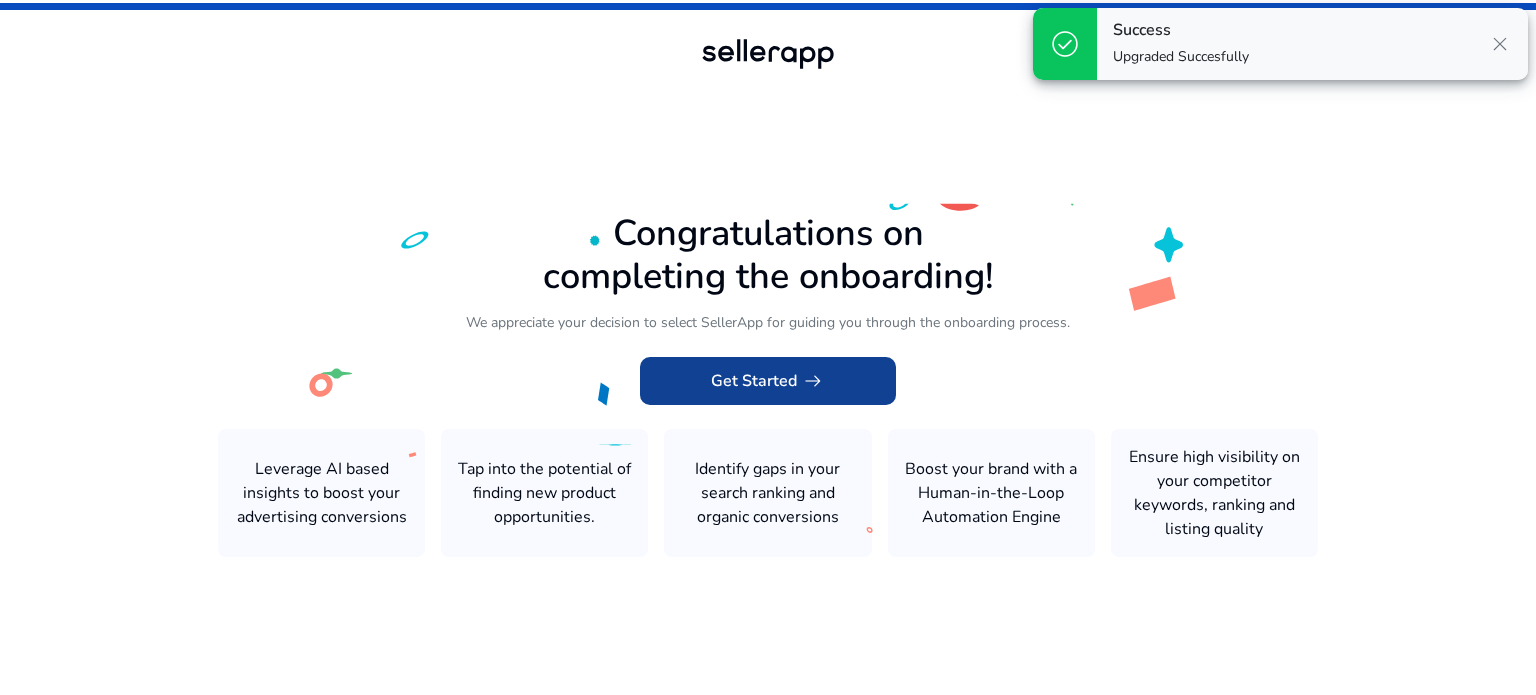 click on "Get Started   arrow_right_alt" 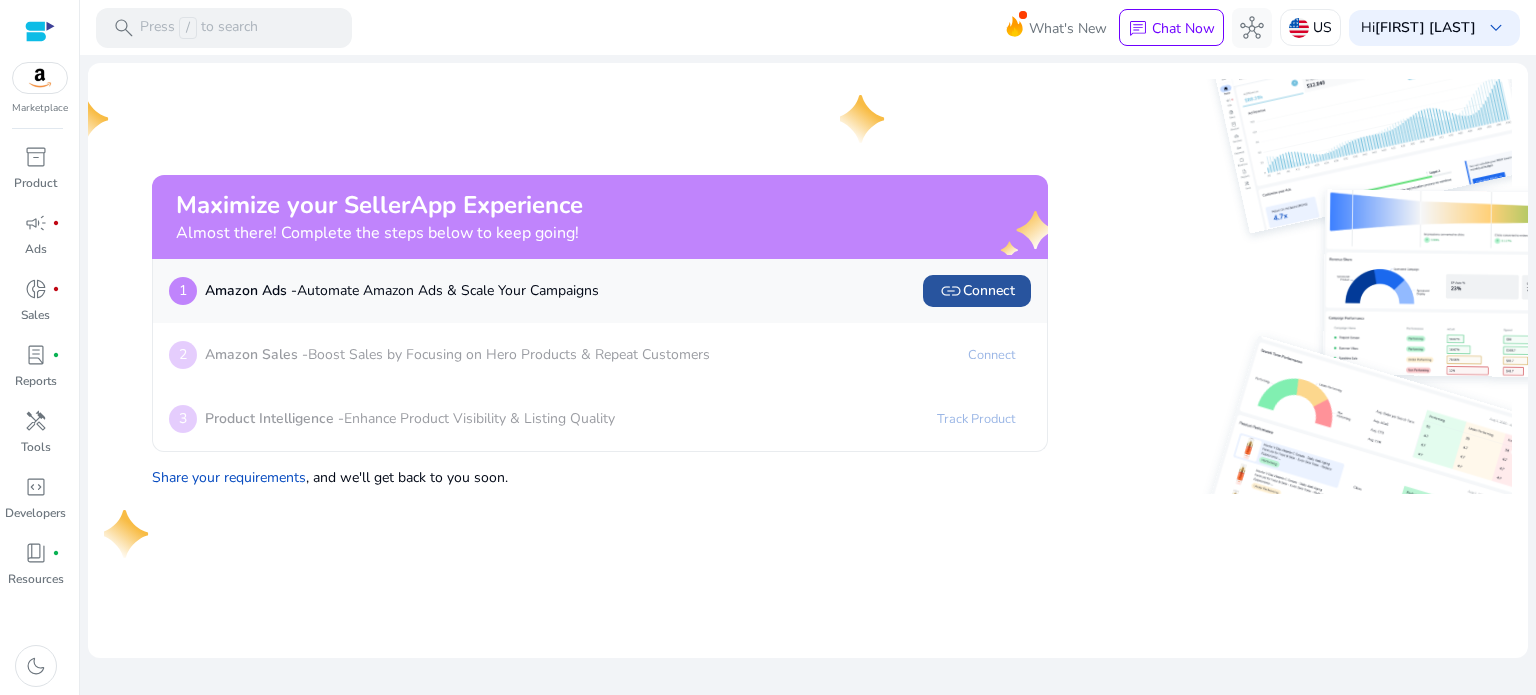 click on "link   Connect" 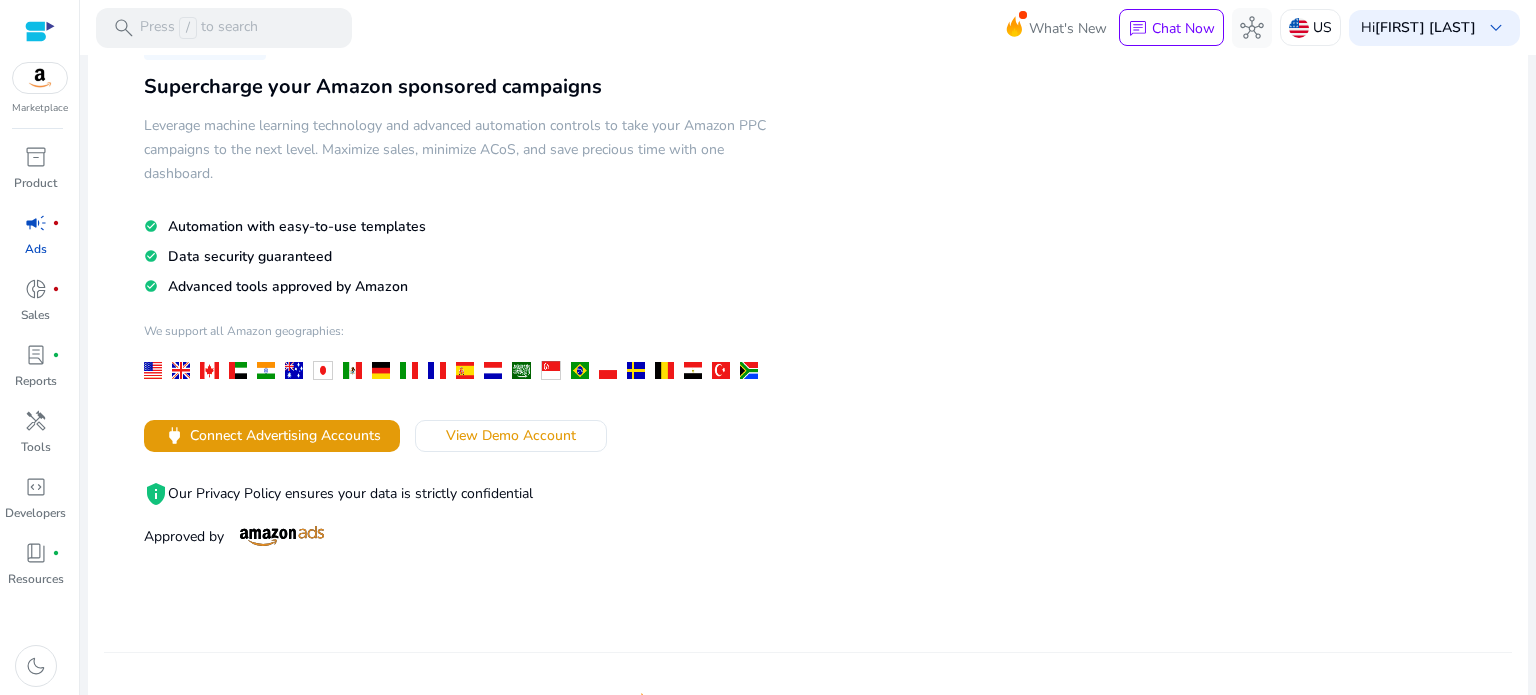 scroll, scrollTop: 0, scrollLeft: 0, axis: both 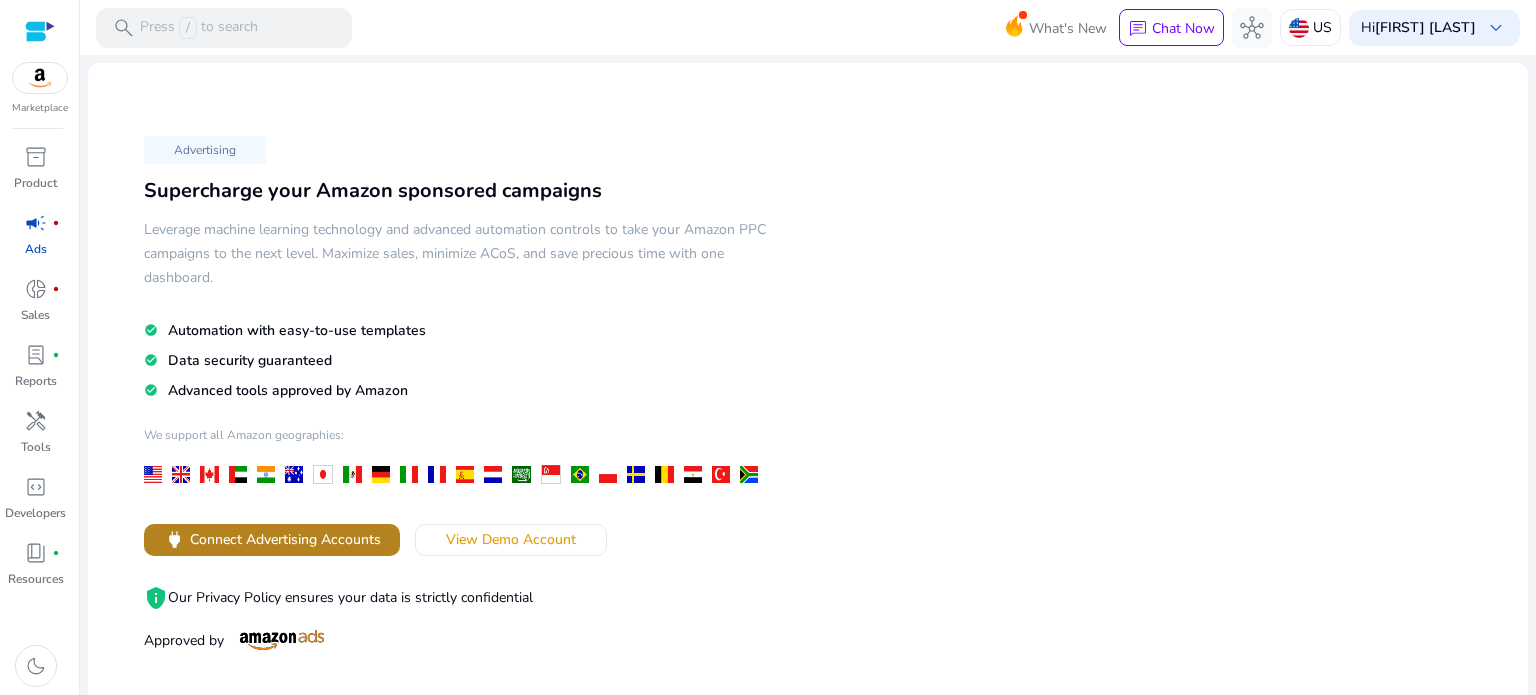 click on "Connect Advertising Accounts" 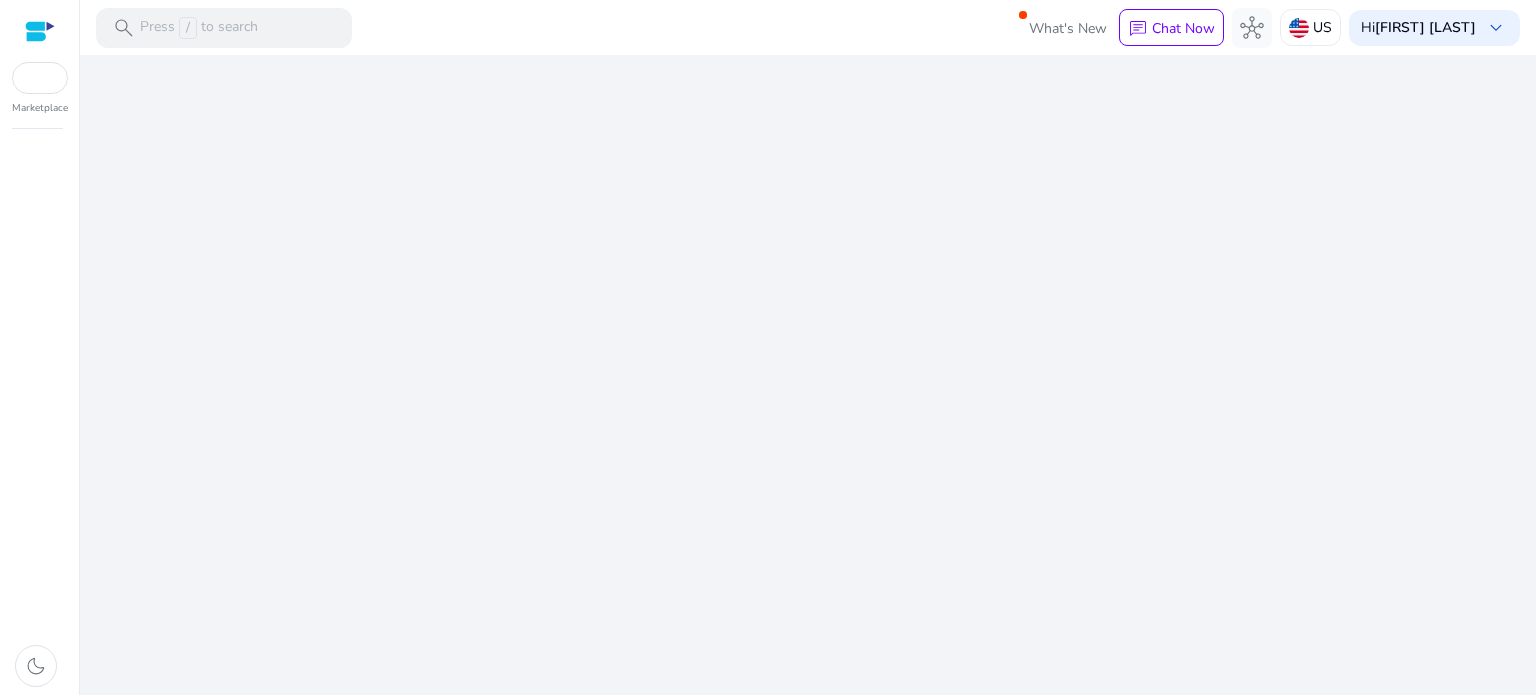 scroll, scrollTop: 0, scrollLeft: 0, axis: both 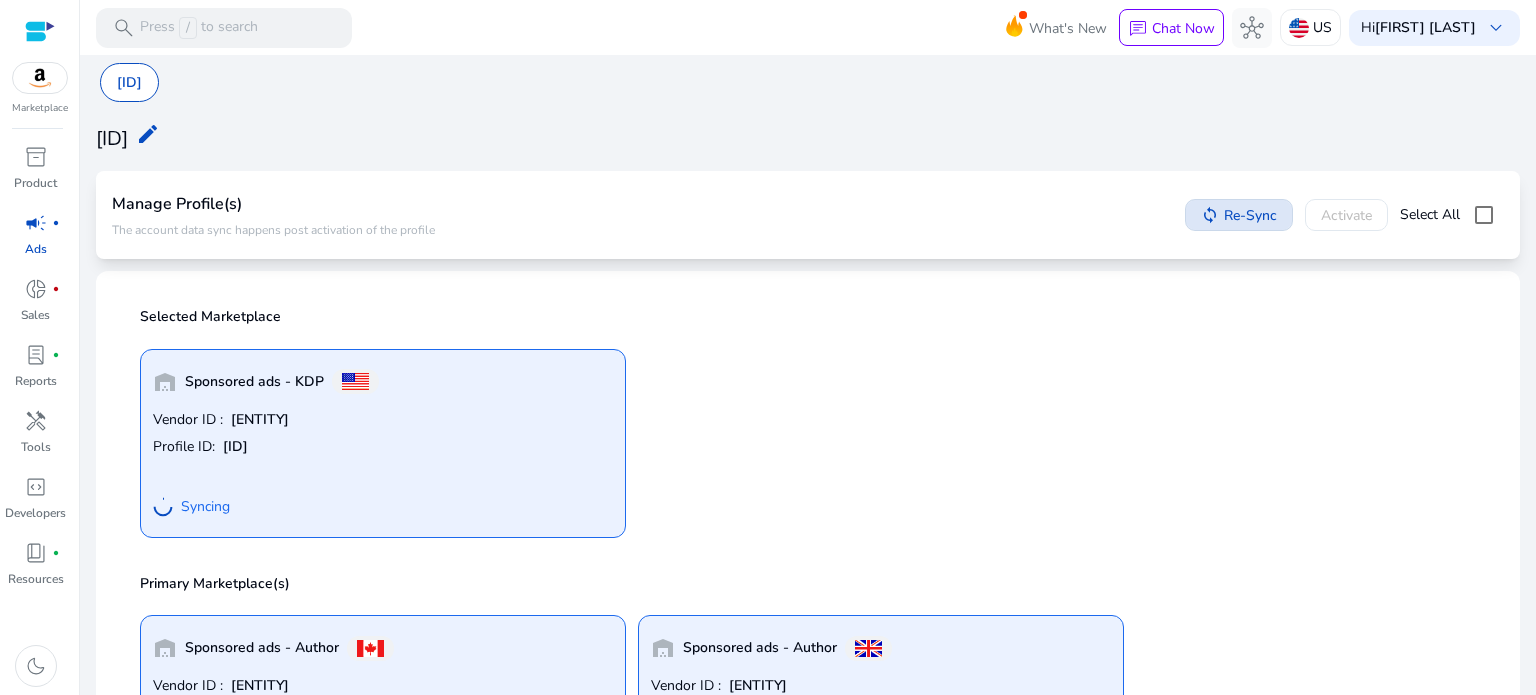 click on "Re-Sync" 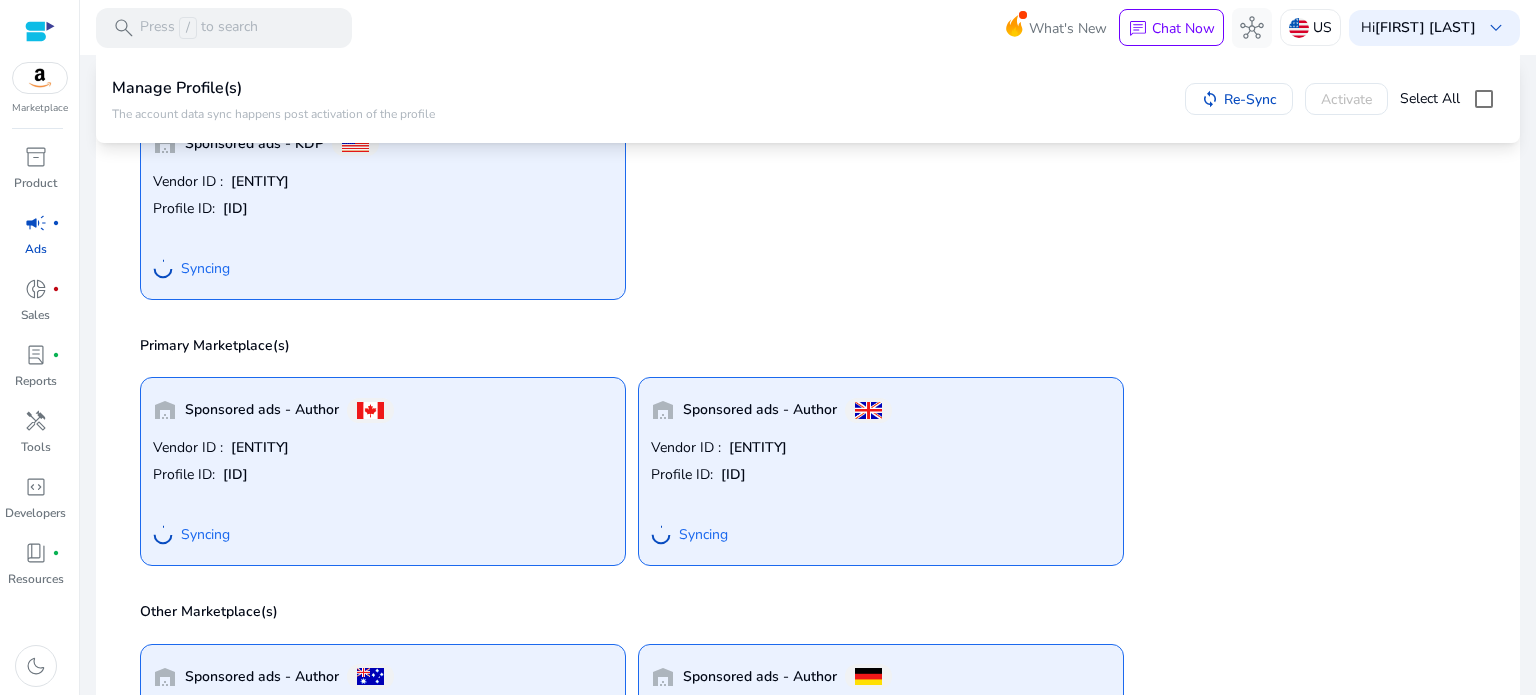 scroll, scrollTop: 0, scrollLeft: 0, axis: both 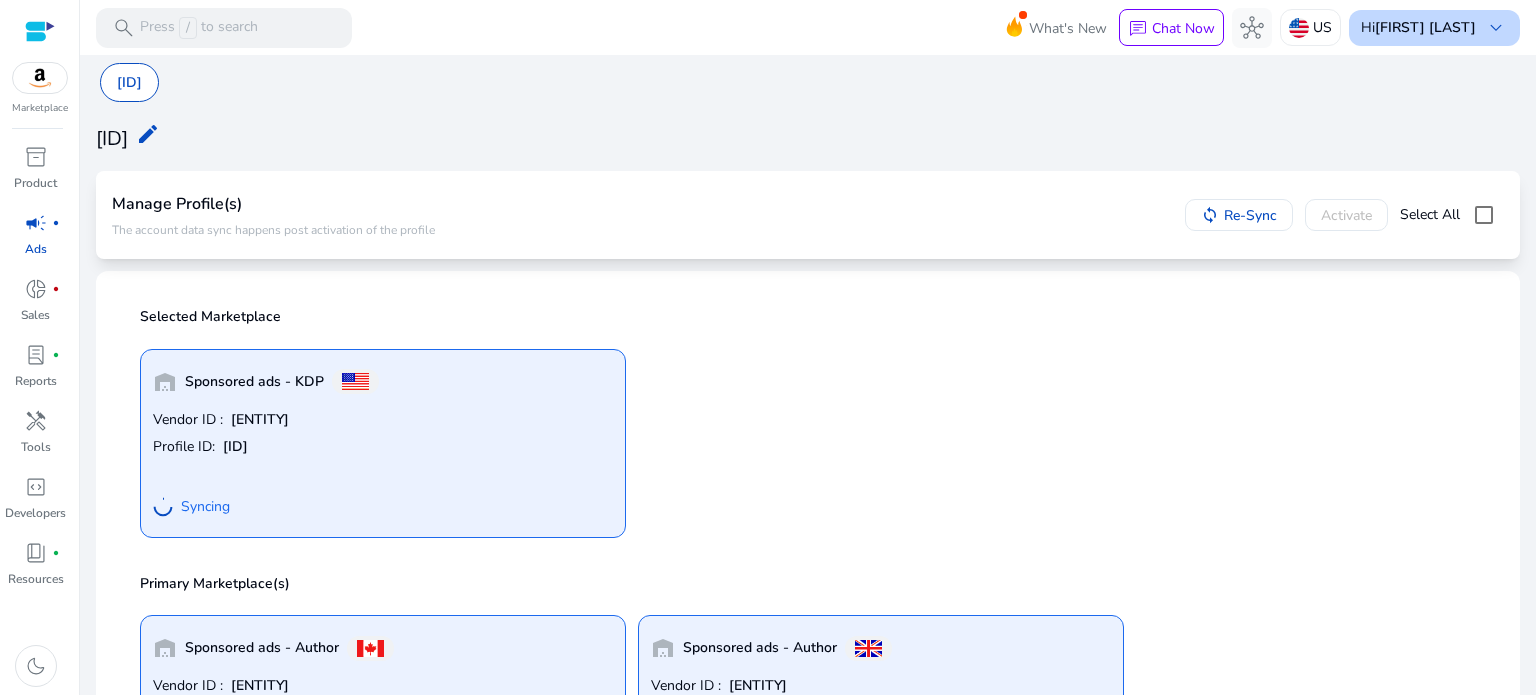 click on "[FIRST] [LAST]" at bounding box center [1425, 27] 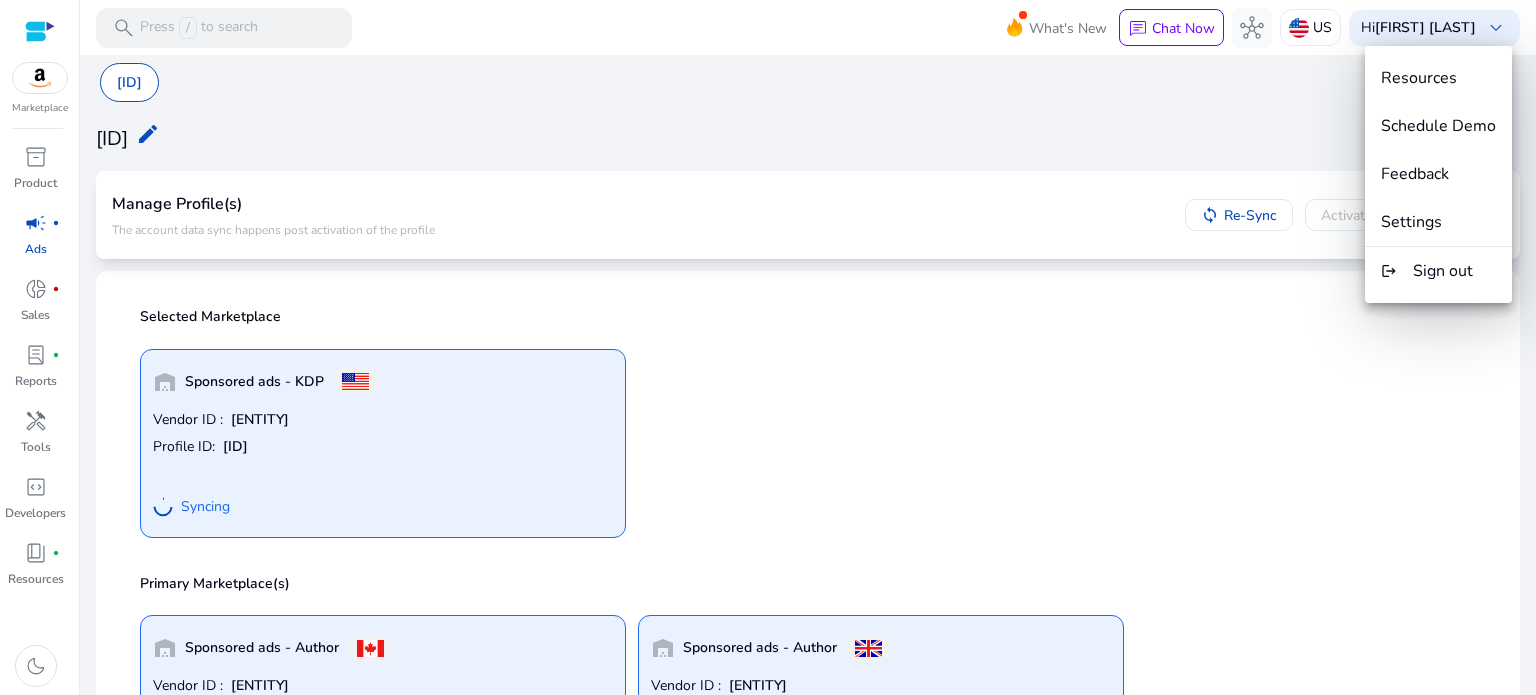 click at bounding box center [768, 347] 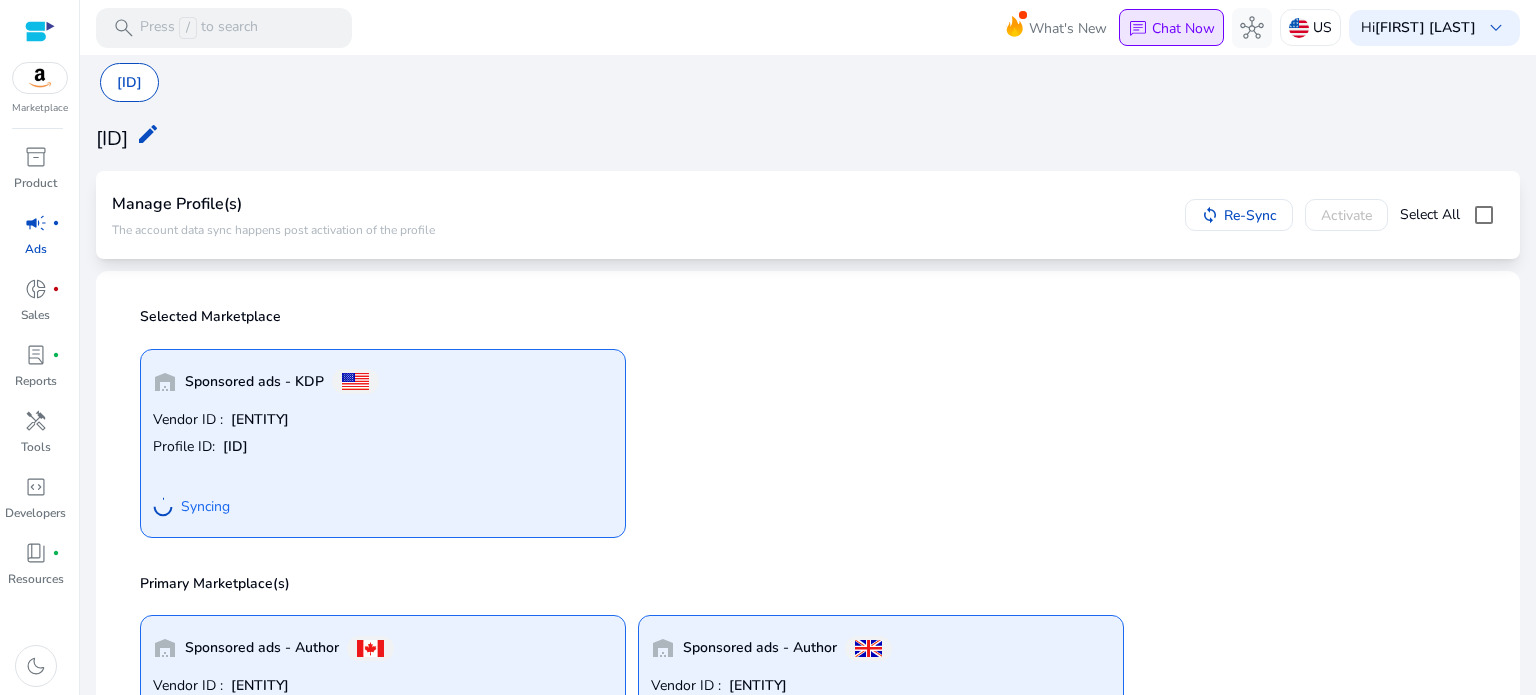 click on "chat  Chat Now" at bounding box center (1171, 28) 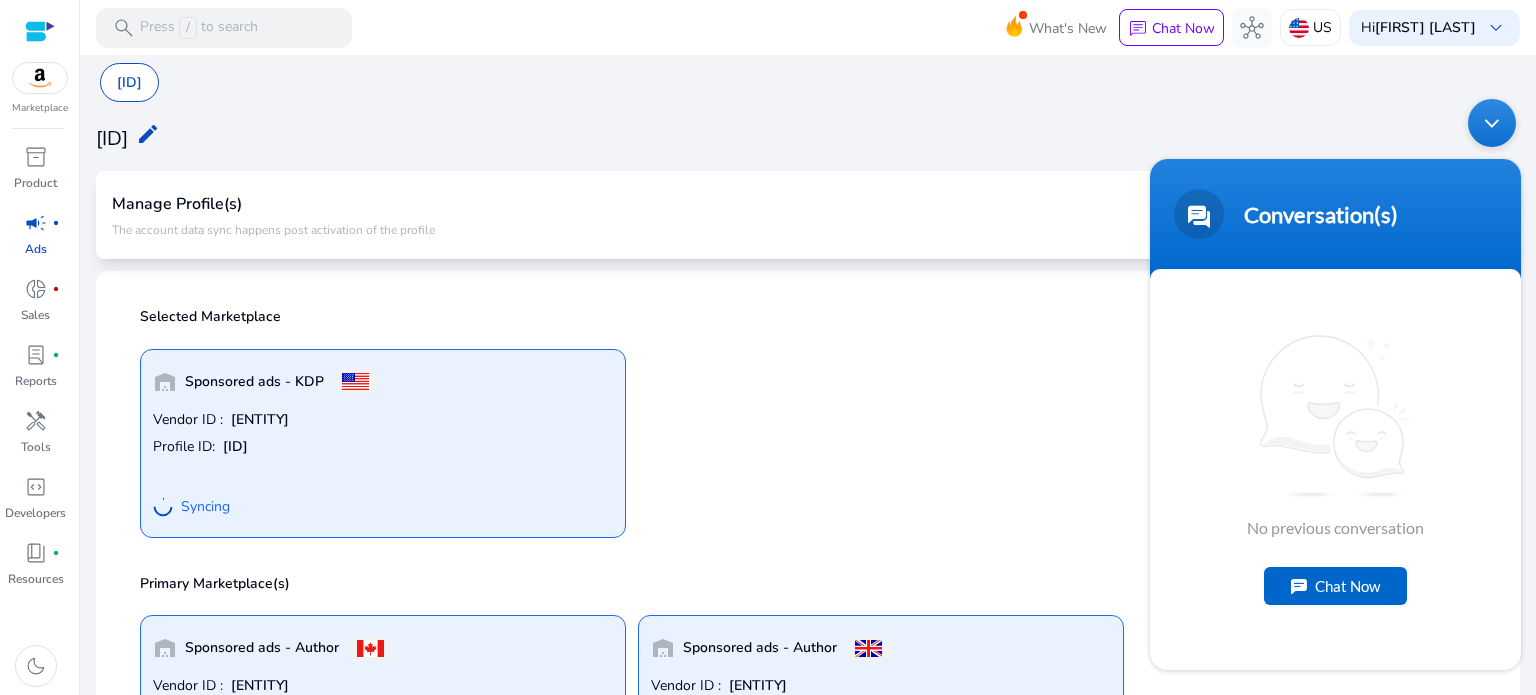 click on "Chat Now" at bounding box center [1335, 586] 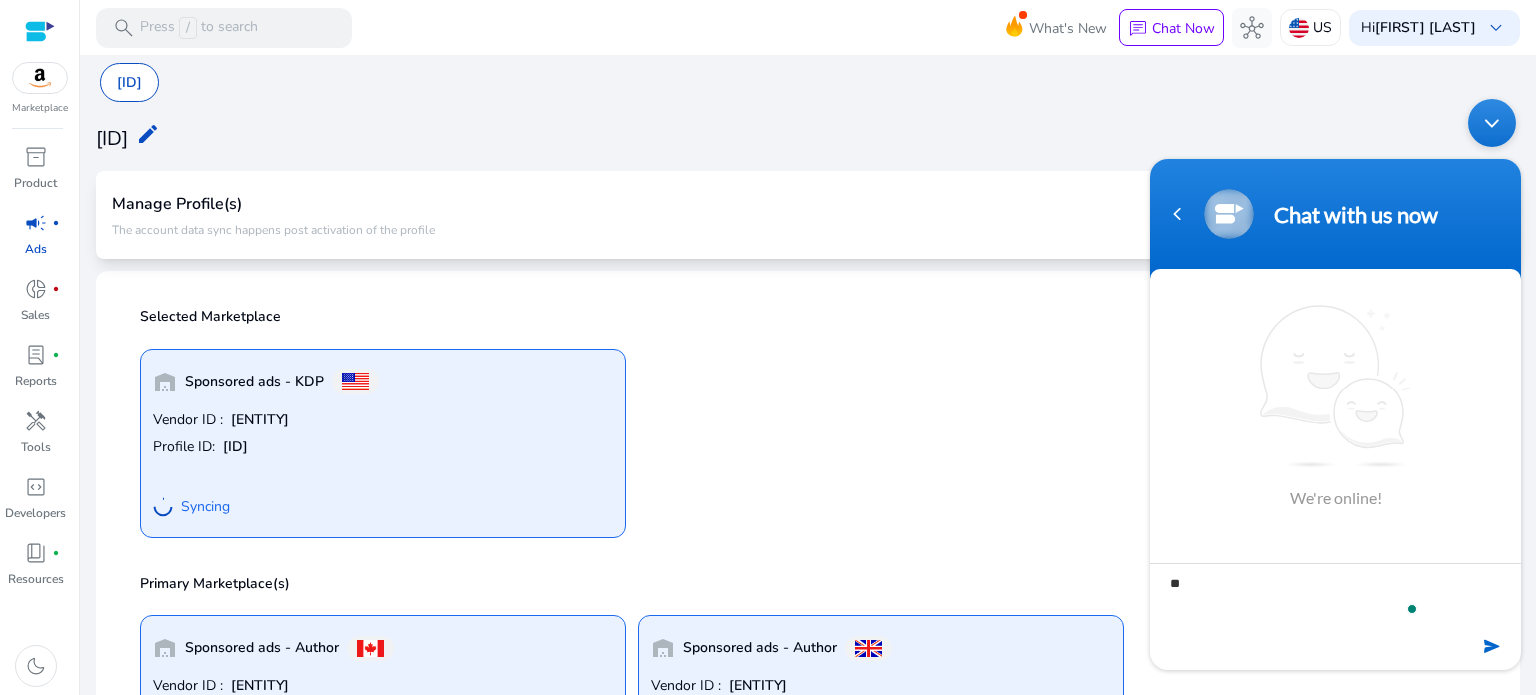 type on "*" 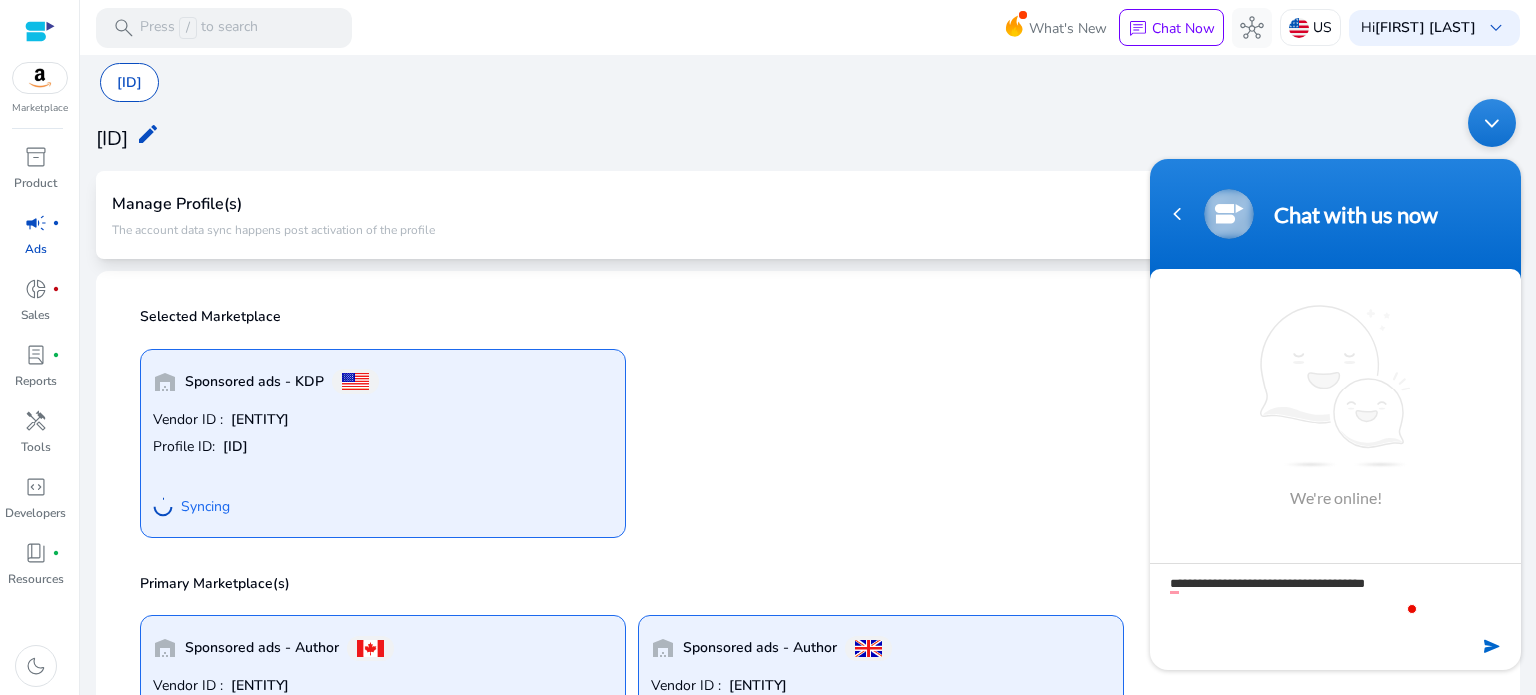 type on "**********" 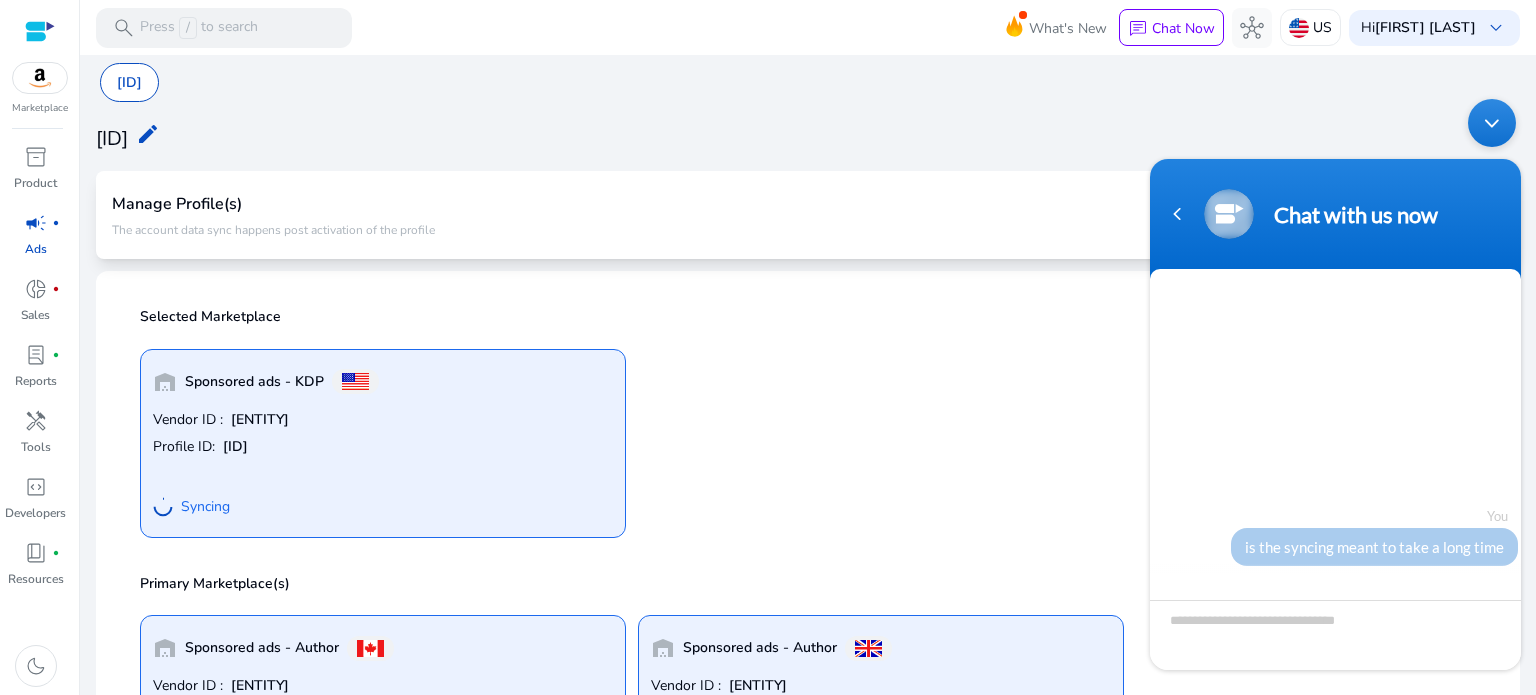 scroll, scrollTop: 160, scrollLeft: 0, axis: vertical 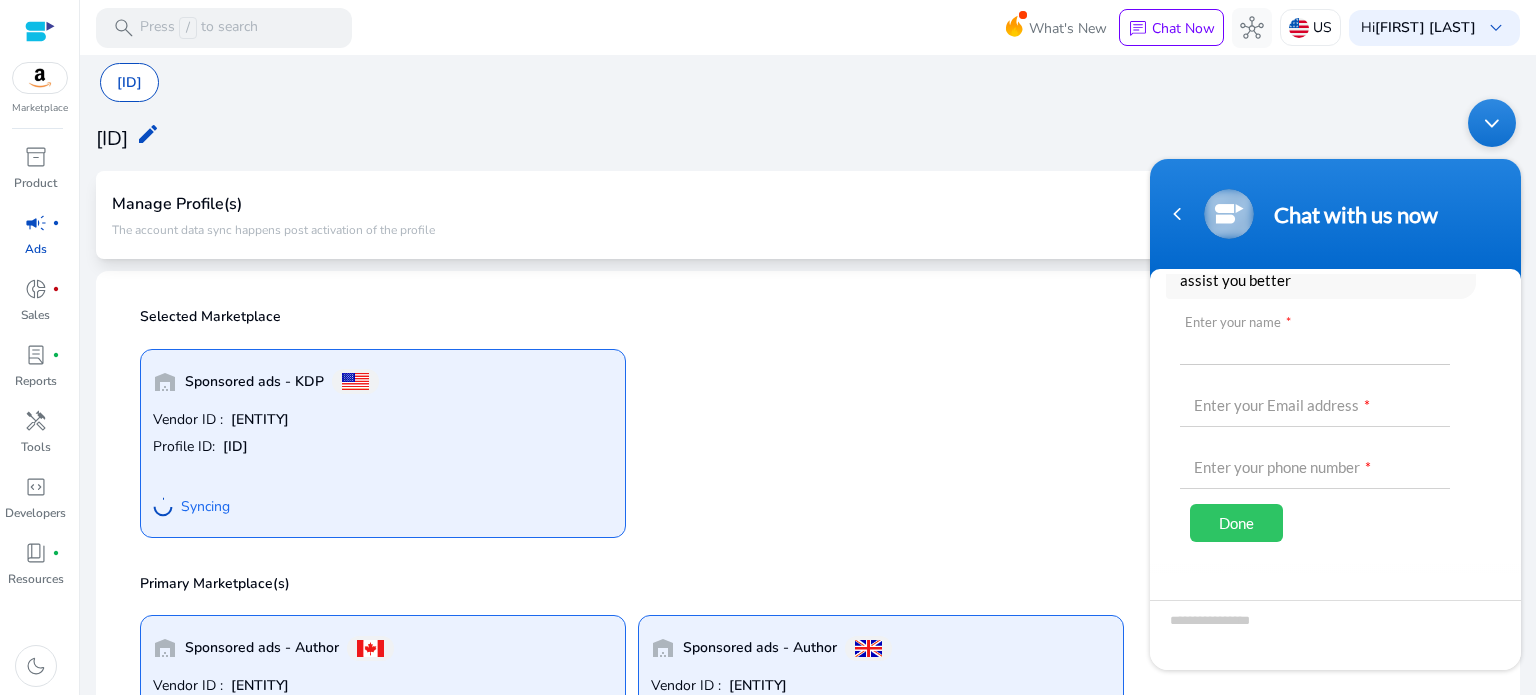 click at bounding box center [1315, 341] 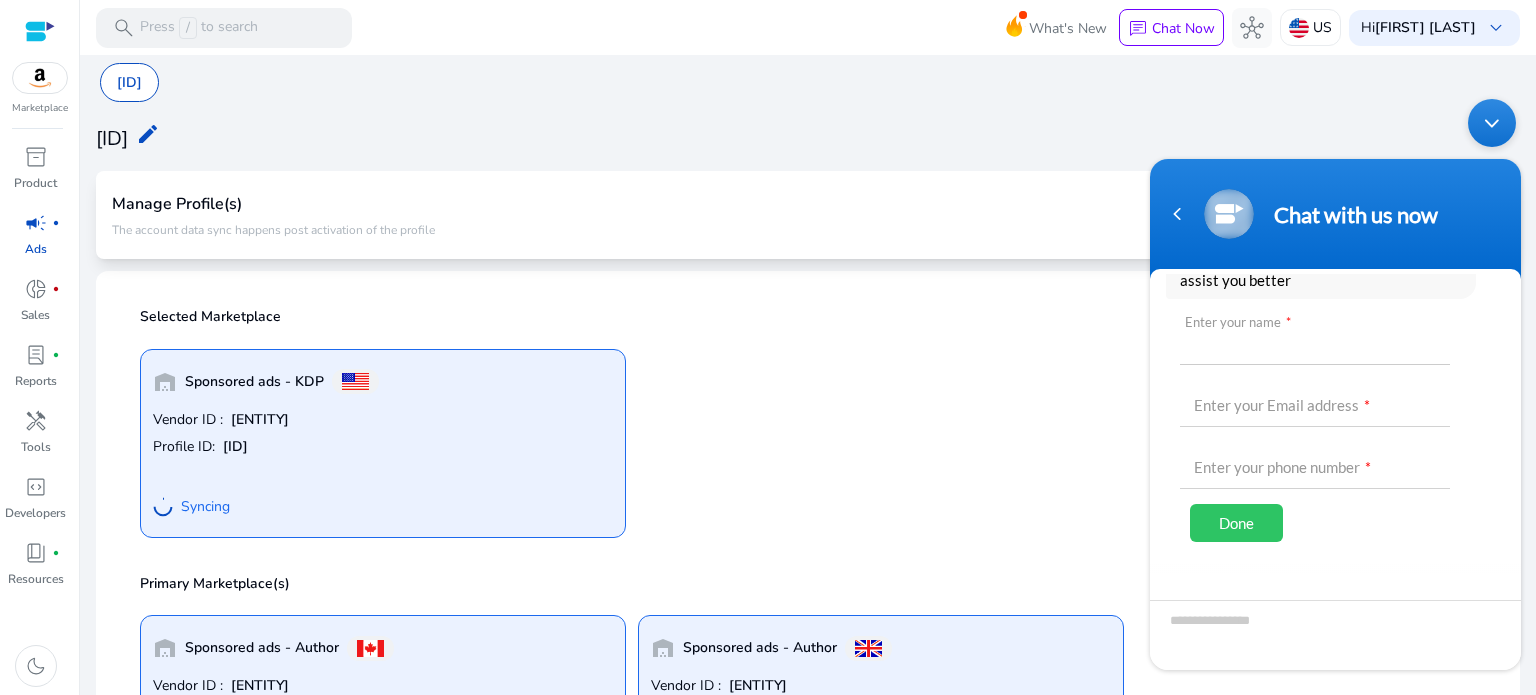 type on "**********" 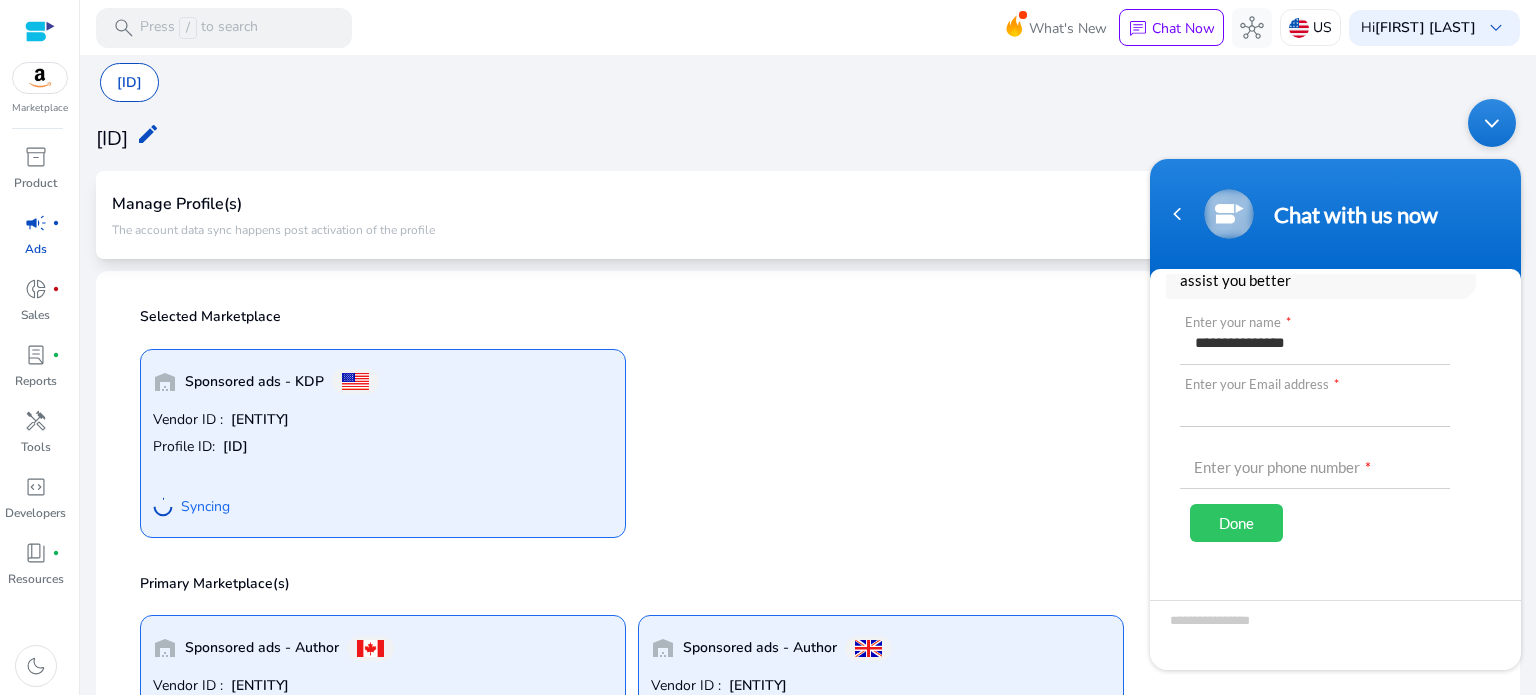 type on "**********" 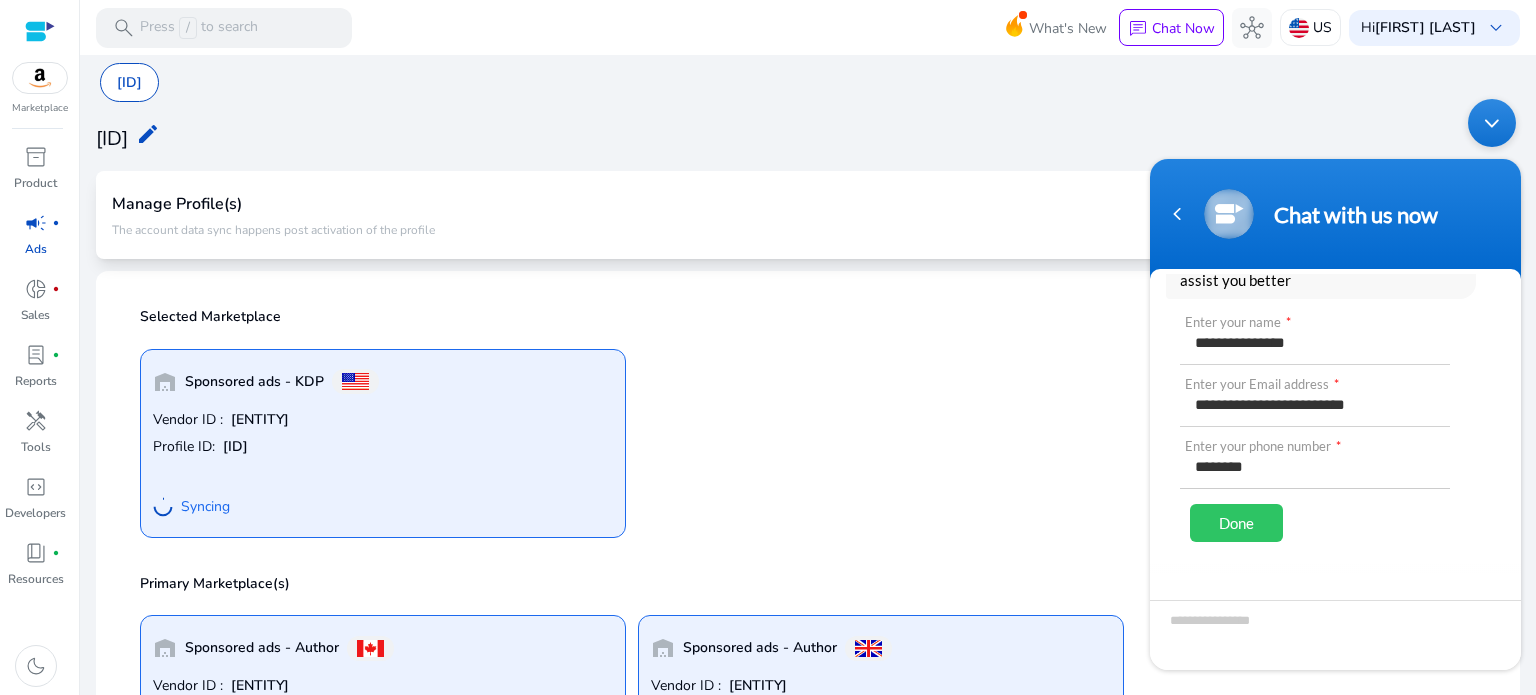 click on "********" at bounding box center [1315, 465] 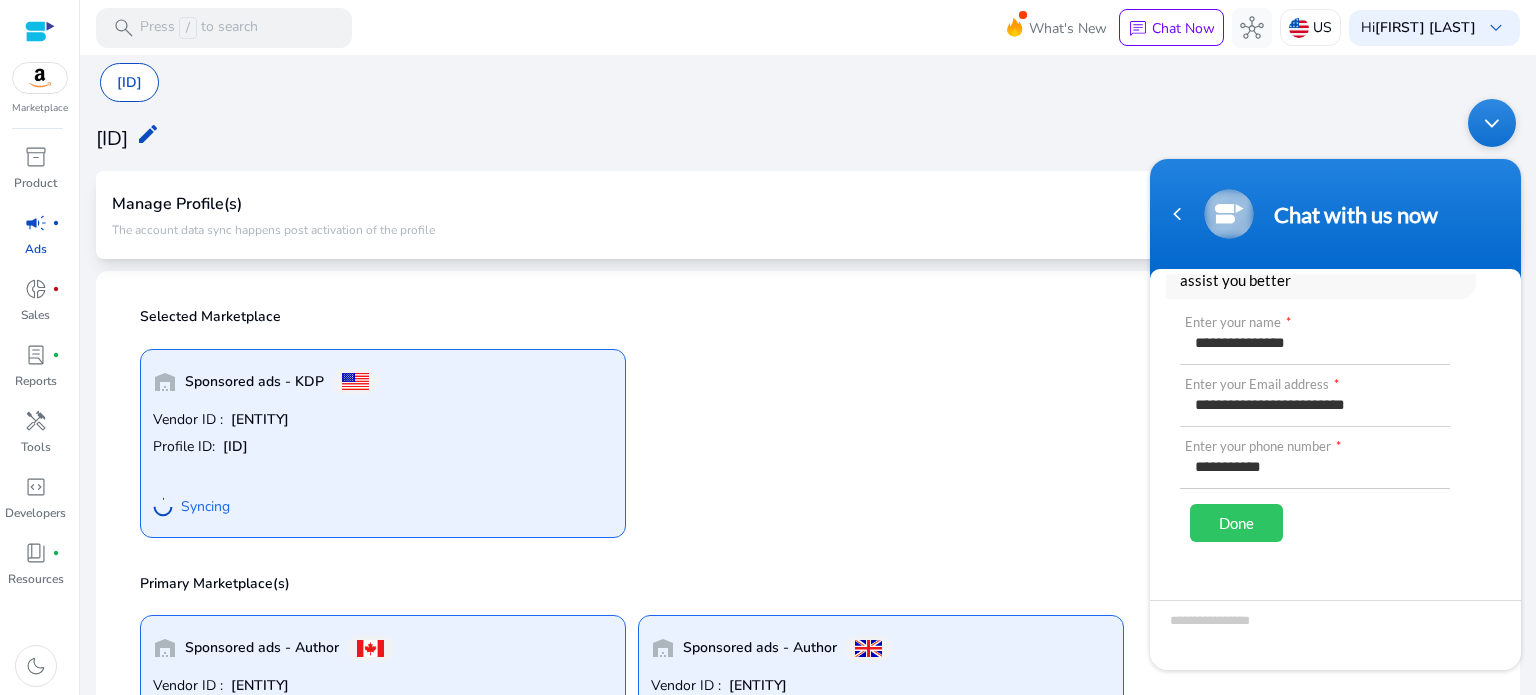 type on "**********" 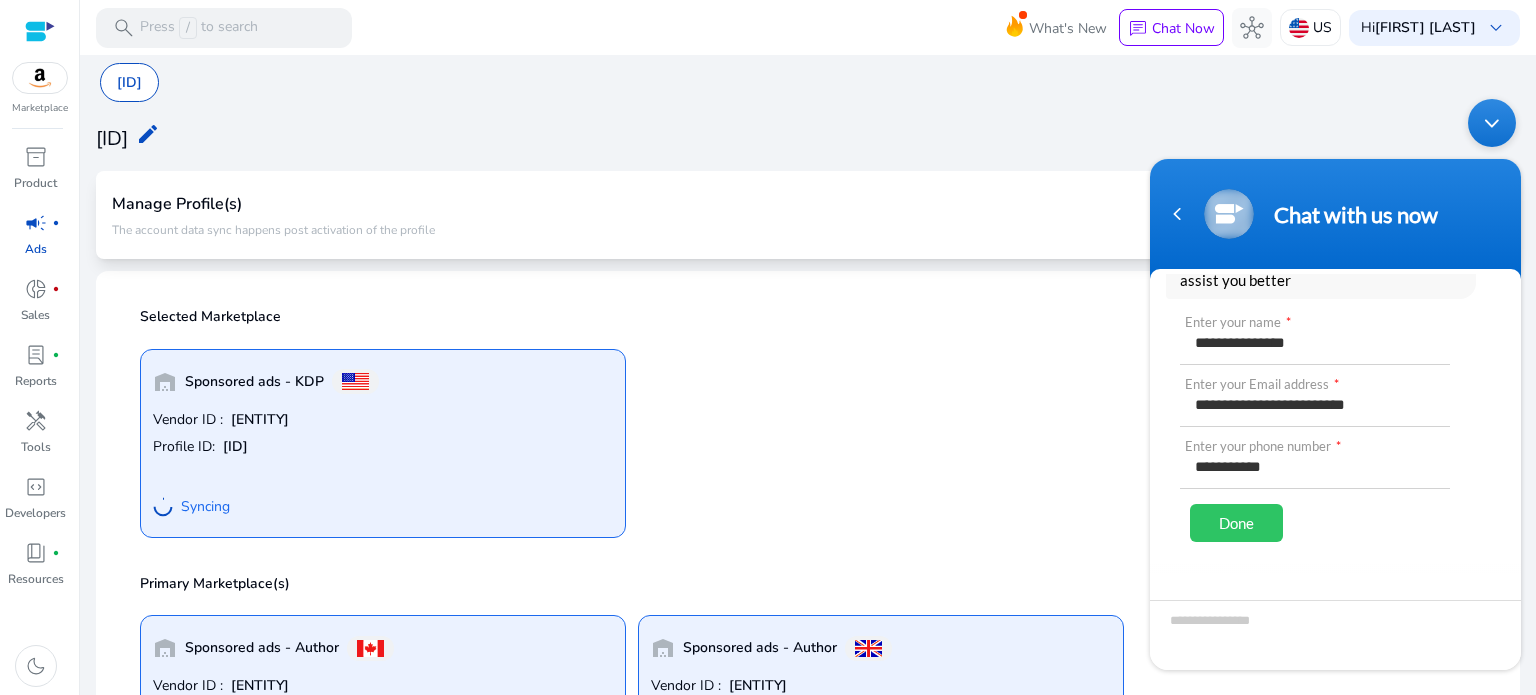 click on "Done" at bounding box center (1236, 523) 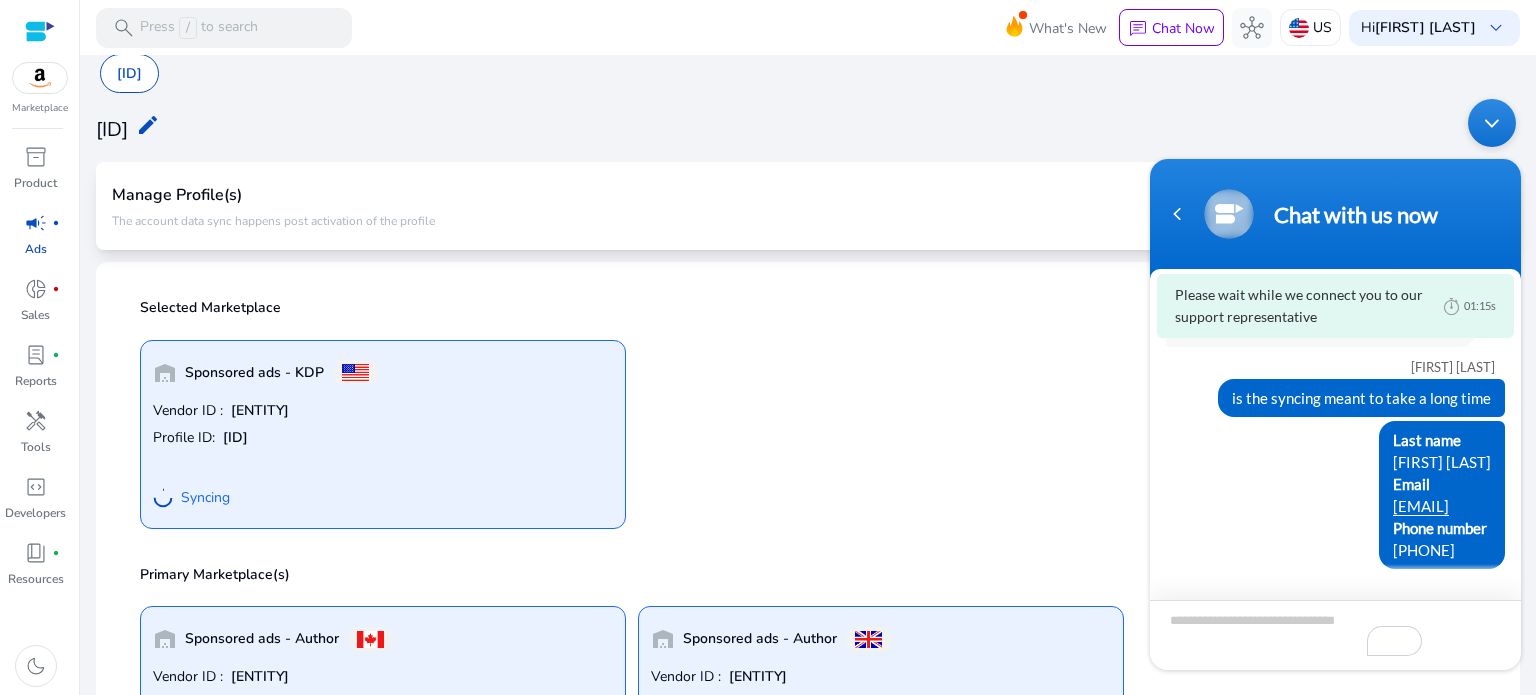 scroll, scrollTop: 8, scrollLeft: 0, axis: vertical 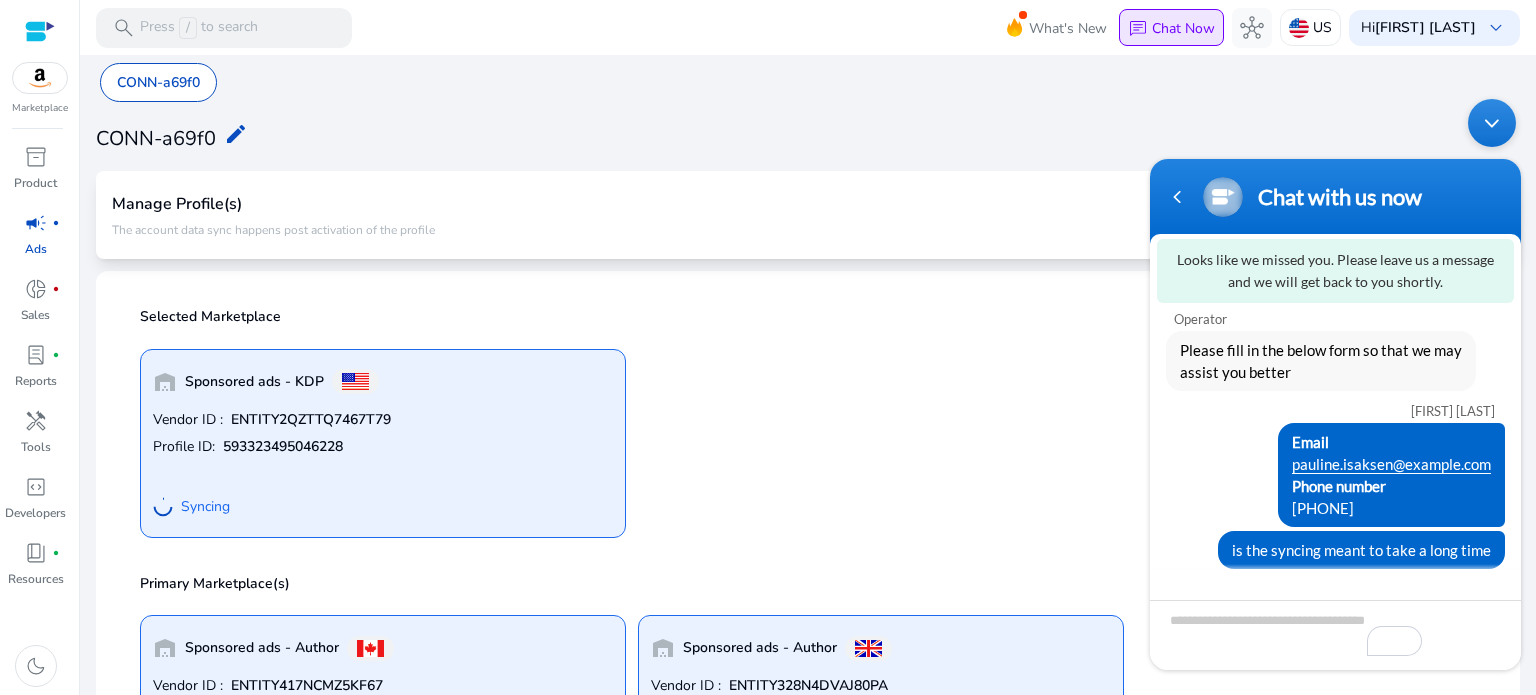 click on "Chat Now" at bounding box center (1183, 28) 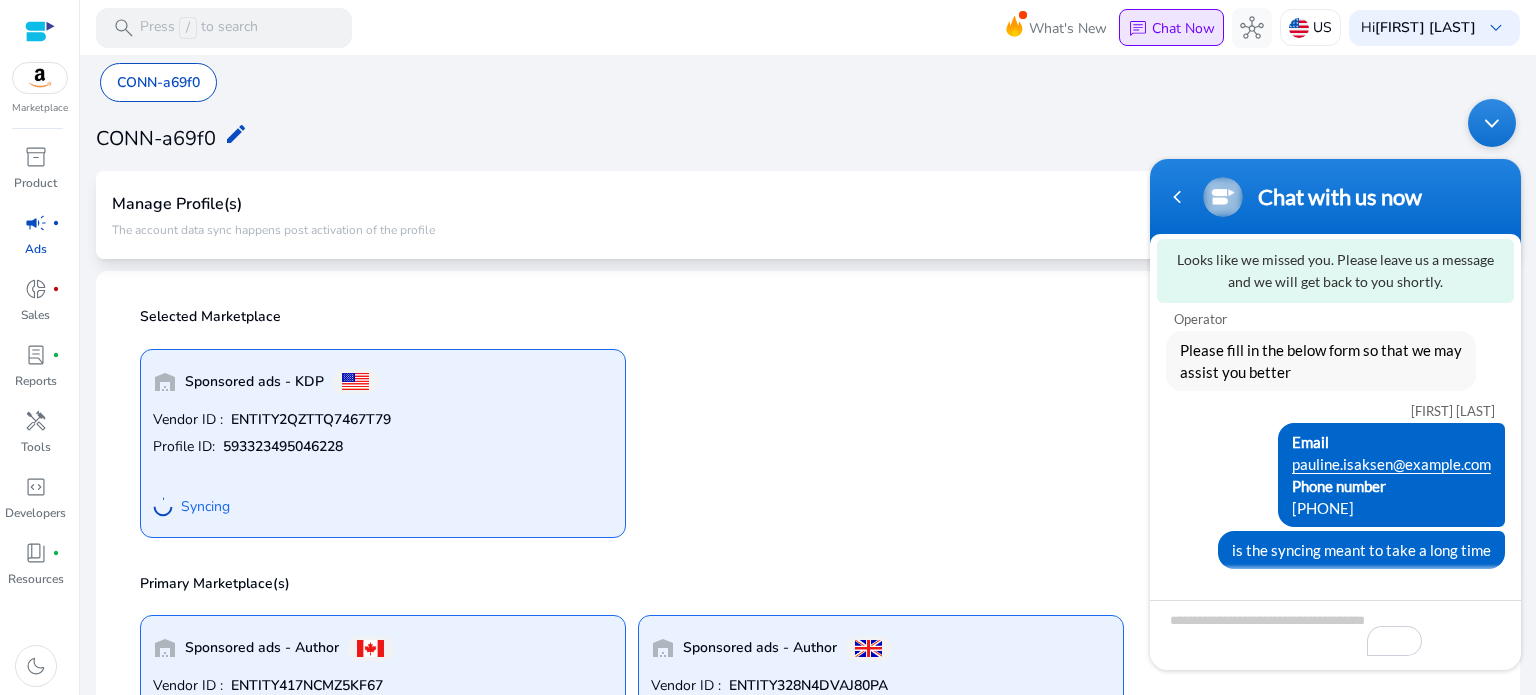 click on "chat" at bounding box center (1138, 29) 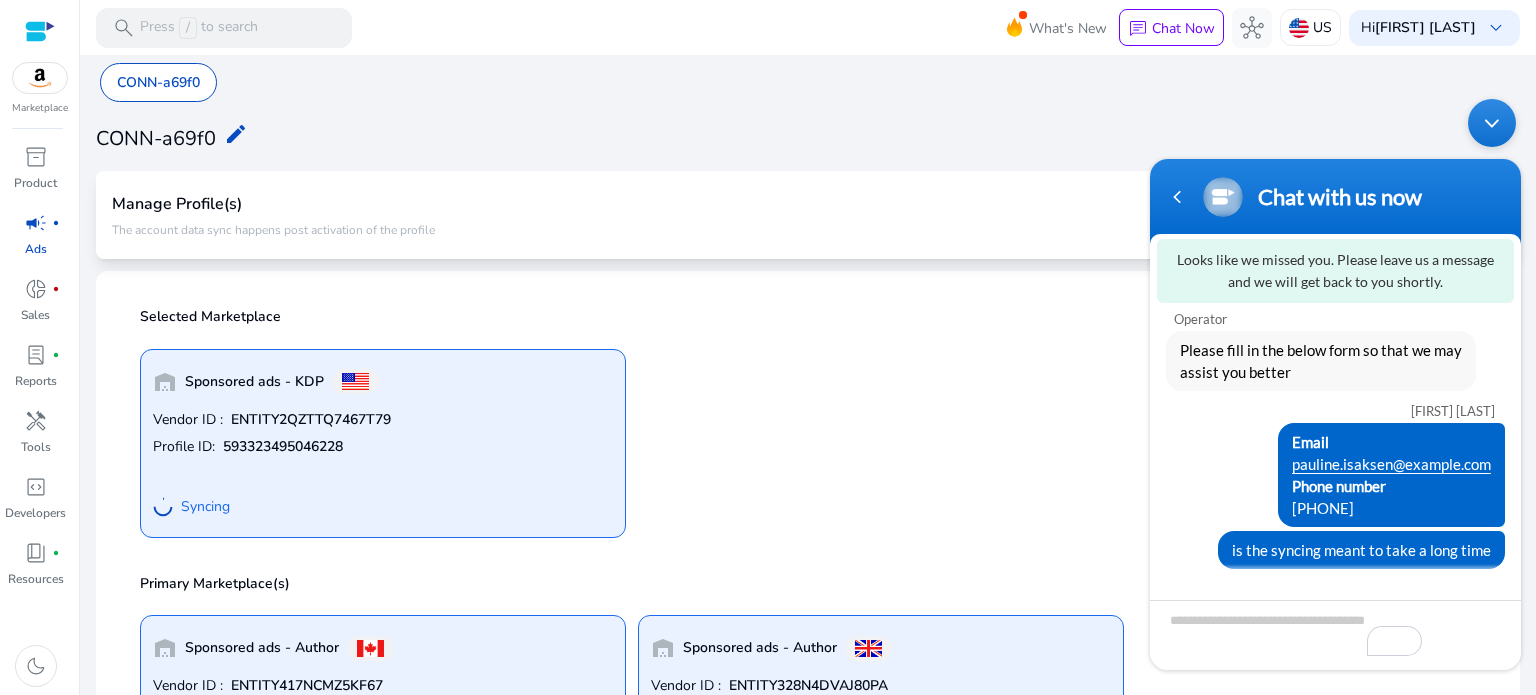 click at bounding box center (1492, 123) 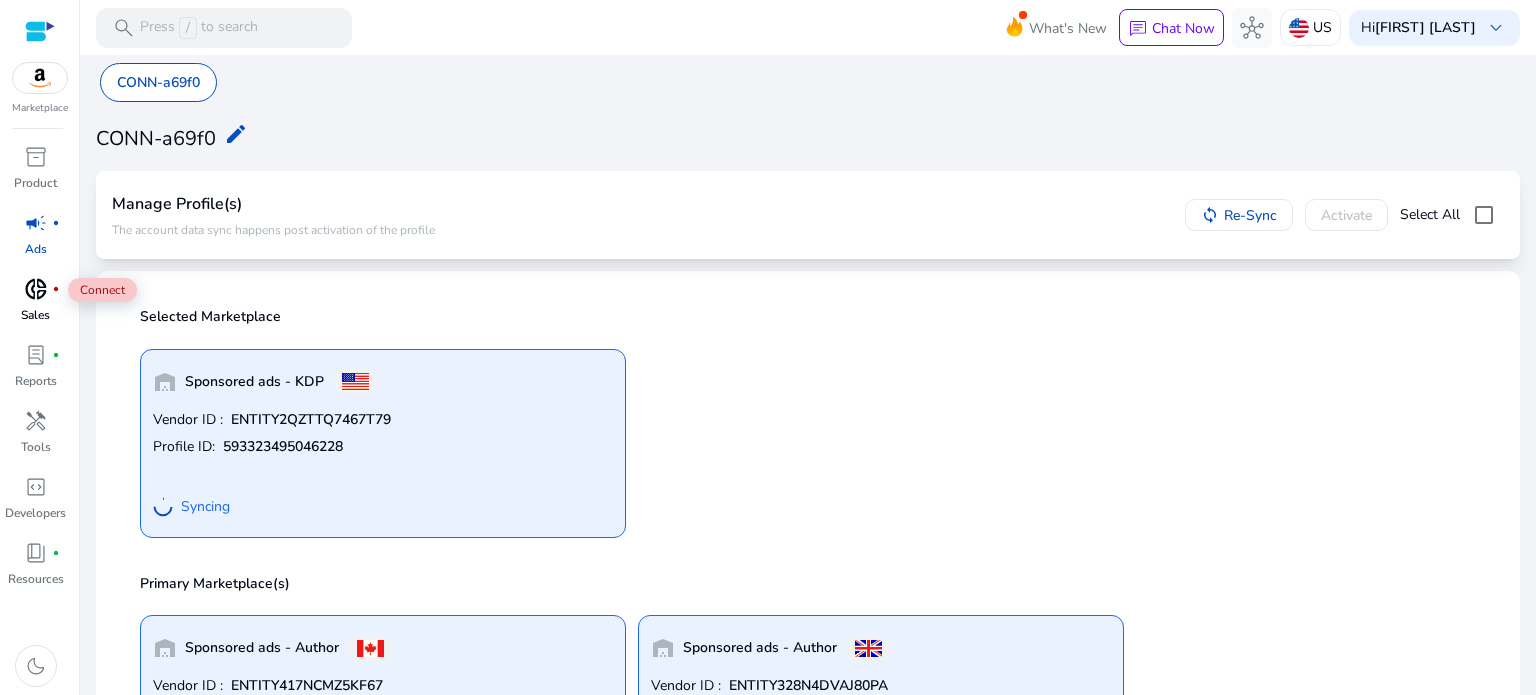 click on "donut_small" at bounding box center [36, 289] 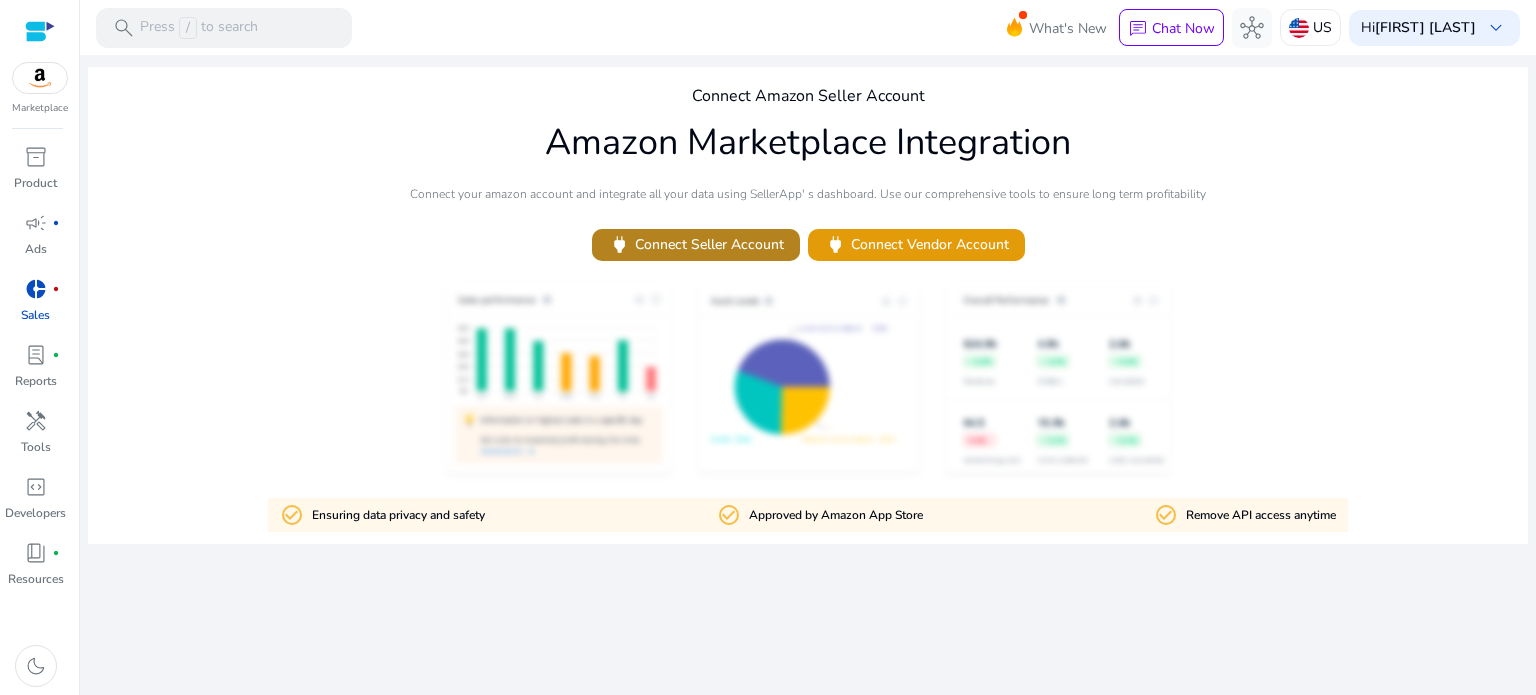 click on "power   Connect Seller Account" 